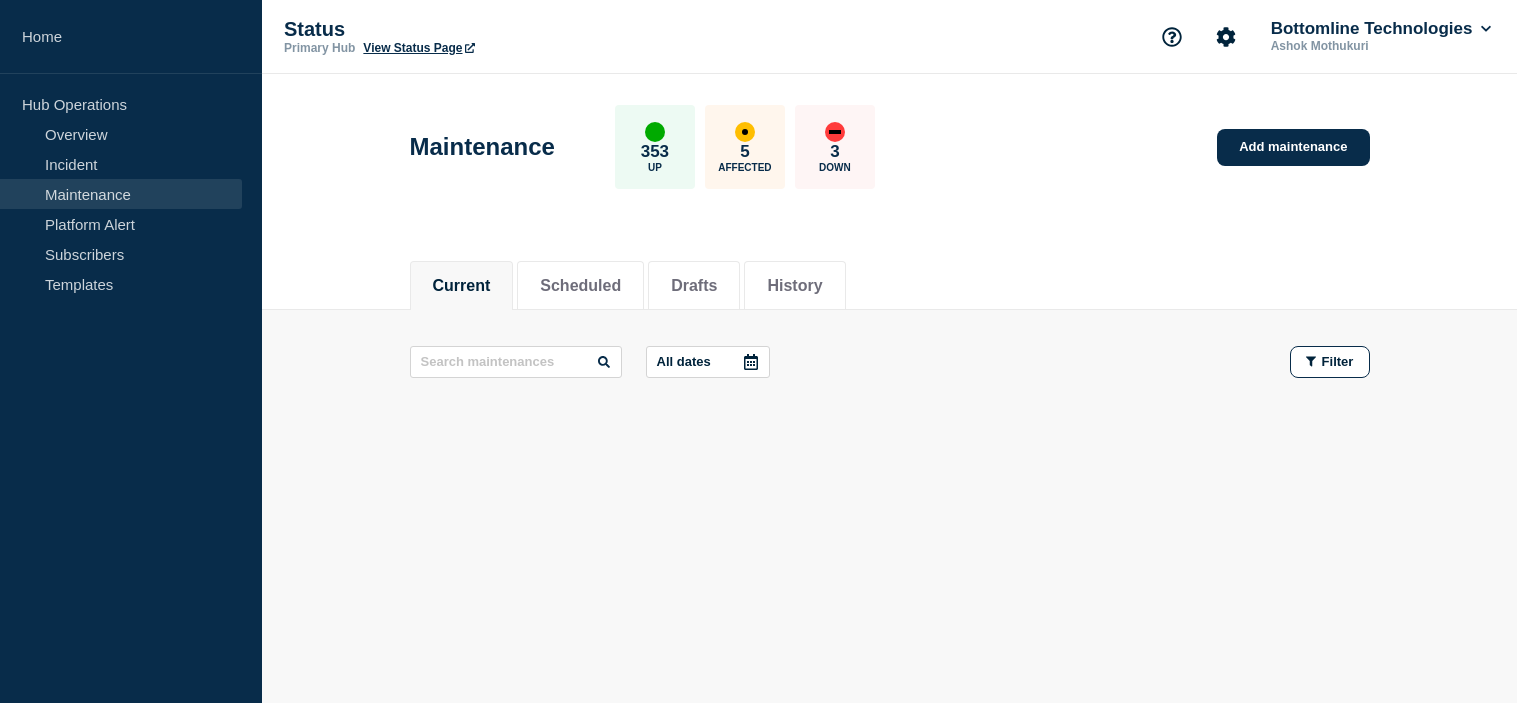 scroll, scrollTop: 0, scrollLeft: 0, axis: both 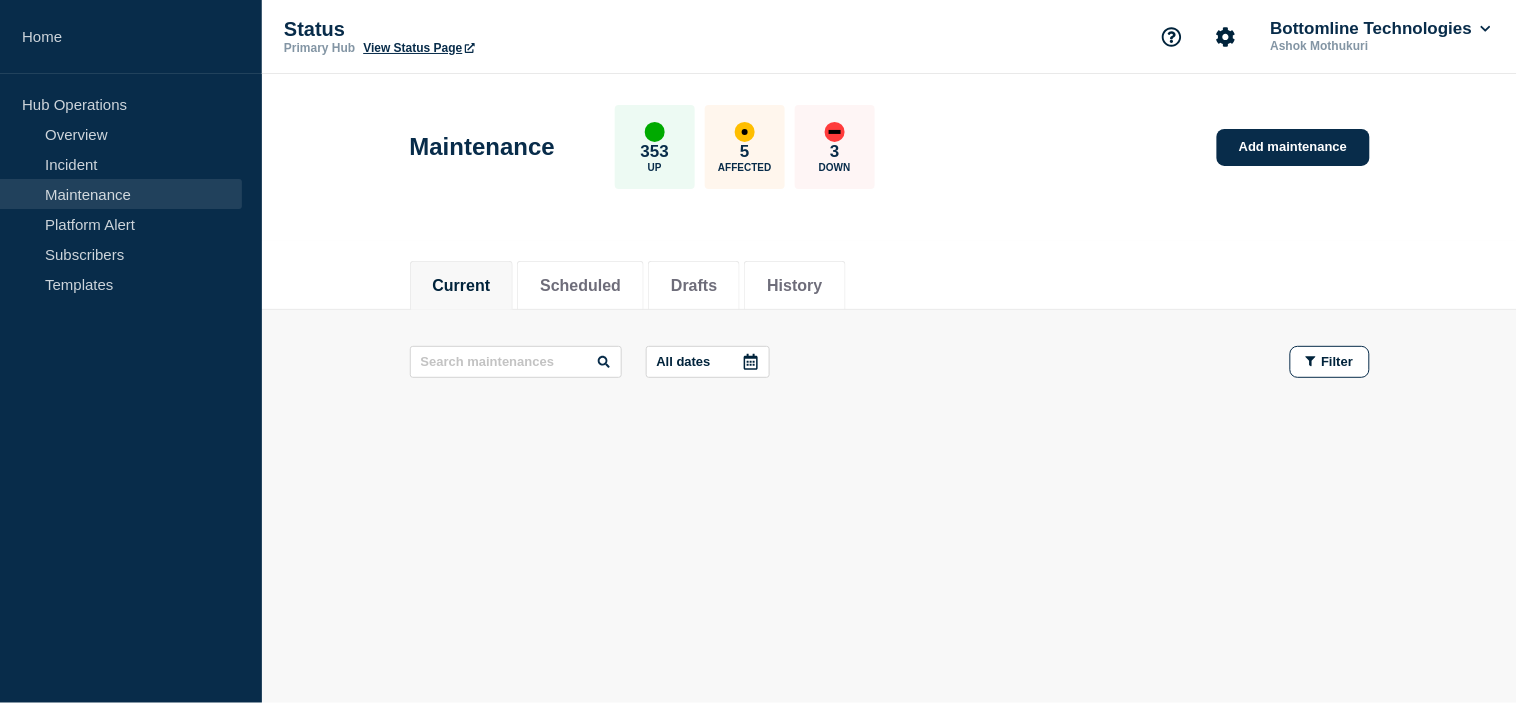 click on "Maintenance" at bounding box center [121, 194] 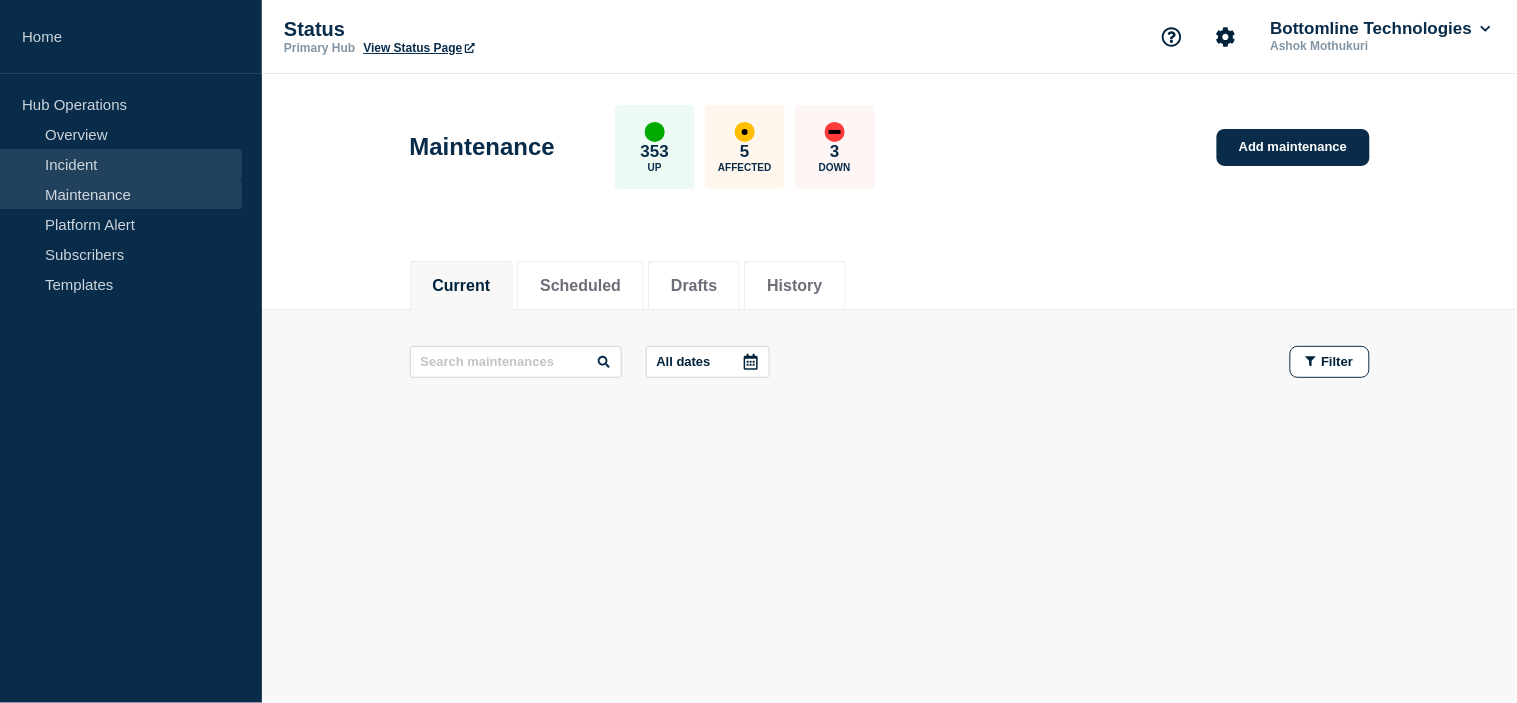 drag, startPoint x: 98, startPoint y: 156, endPoint x: 100, endPoint y: 166, distance: 10.198039 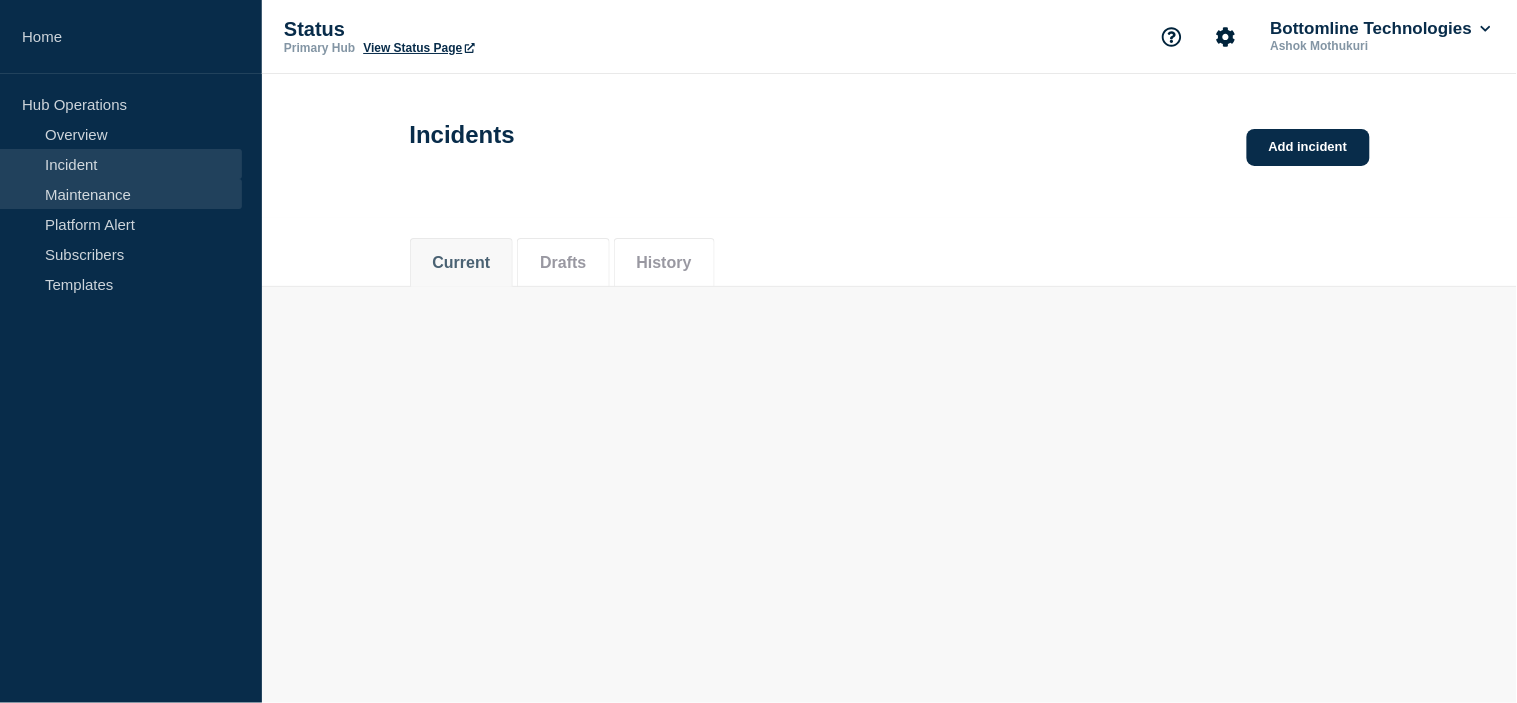 click on "Maintenance" at bounding box center (121, 194) 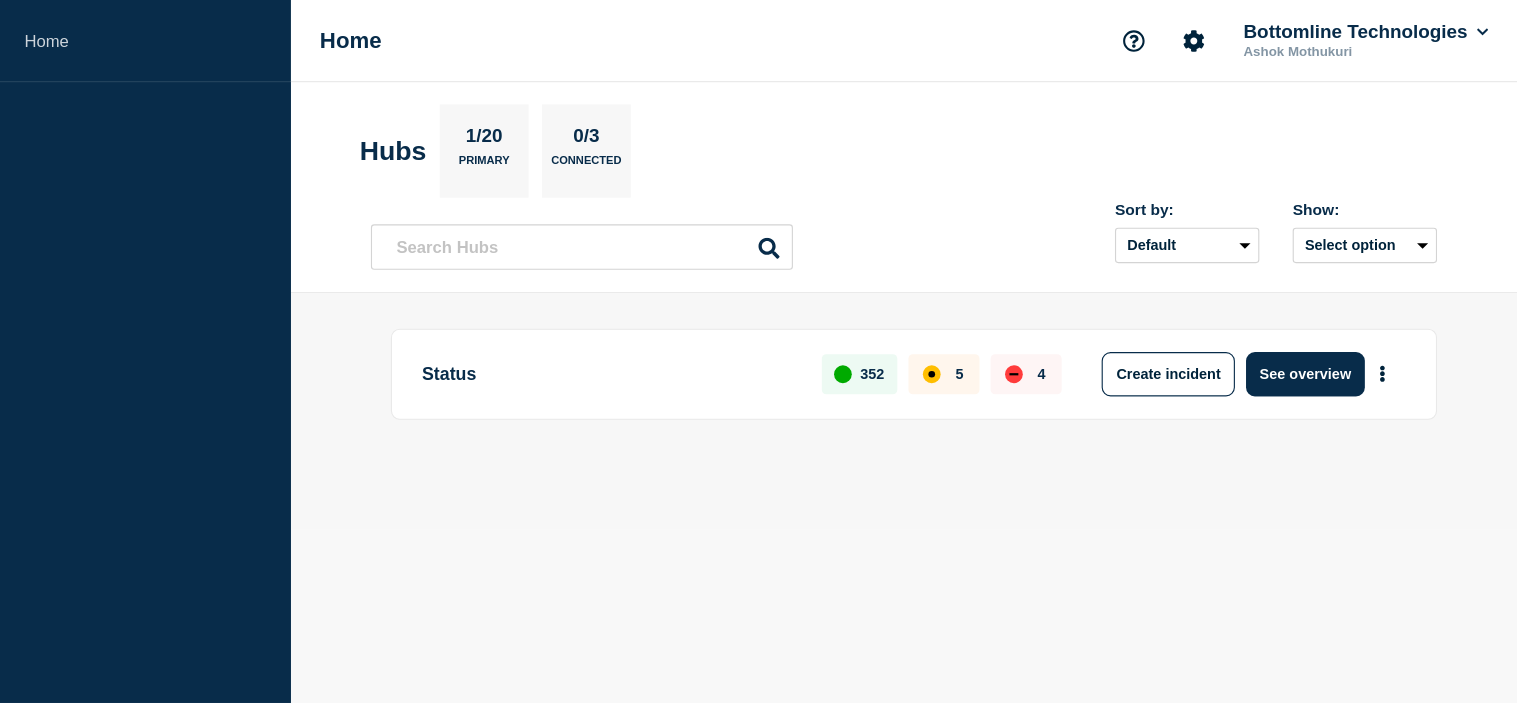 scroll, scrollTop: 0, scrollLeft: 0, axis: both 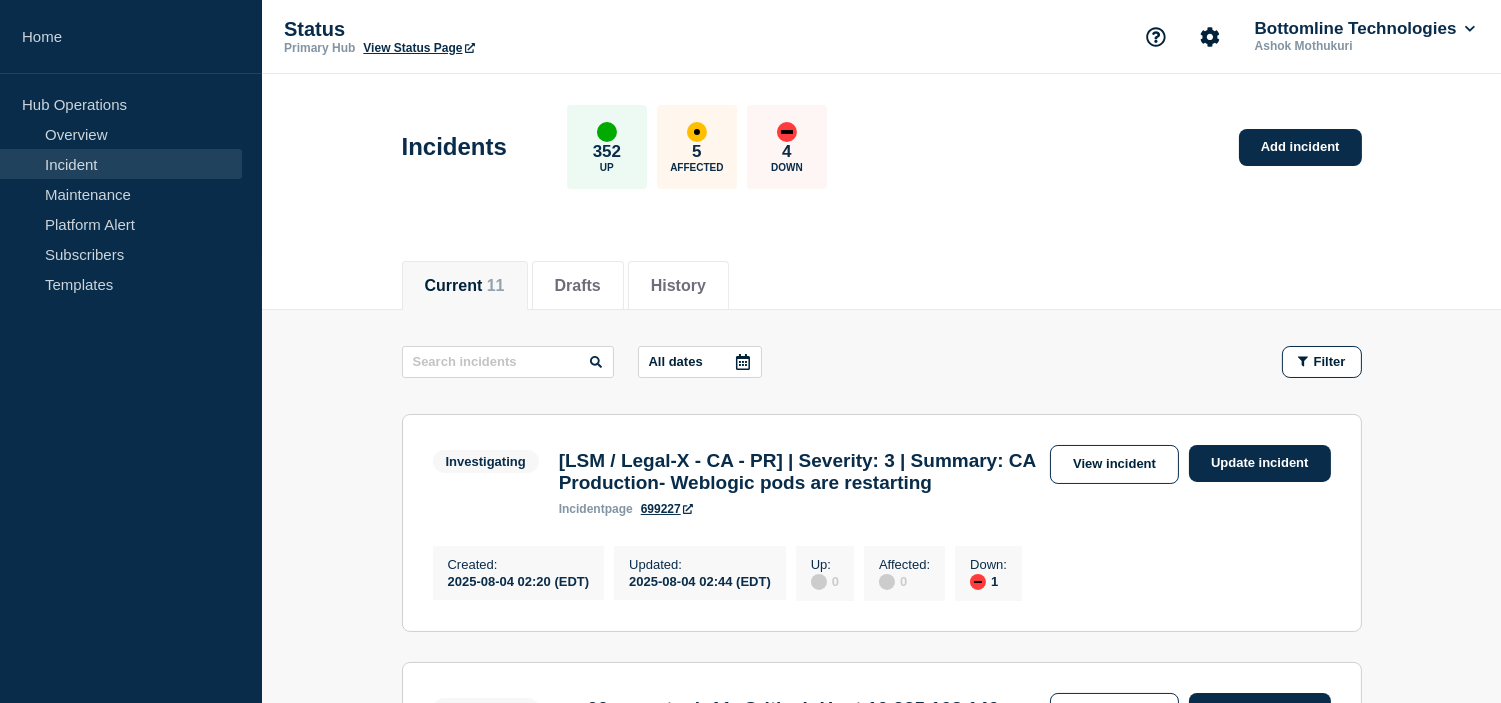 click on "Current    11 Drafts    History" at bounding box center (882, 275) 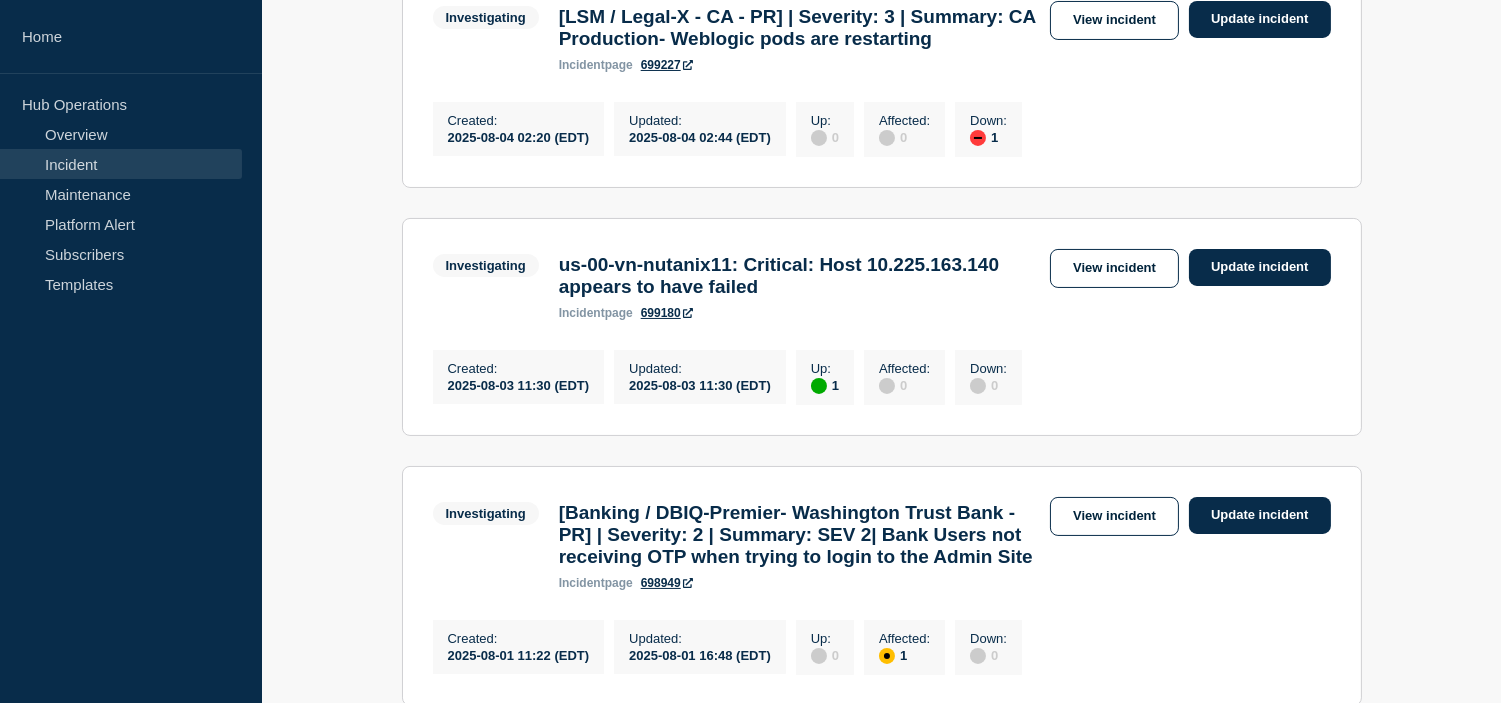 scroll, scrollTop: 0, scrollLeft: 0, axis: both 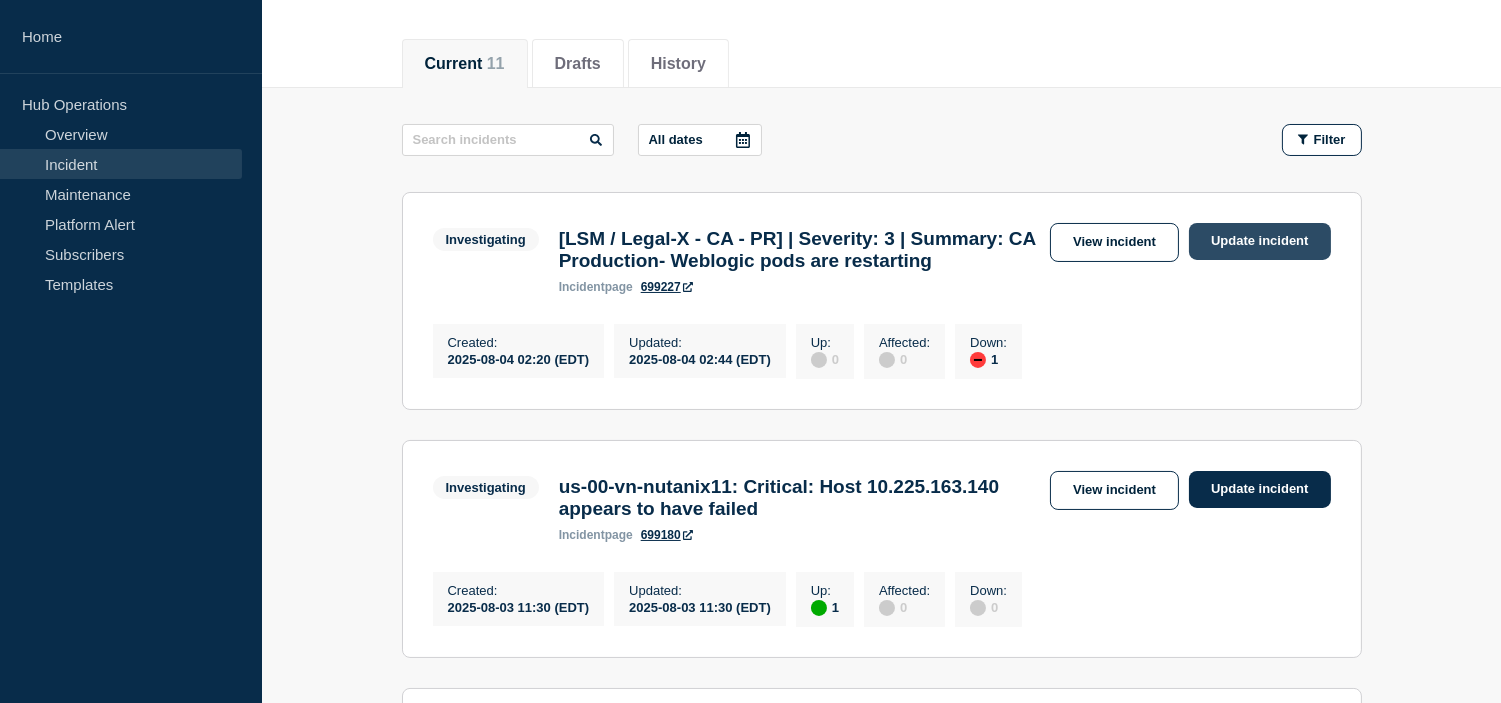 click on "Update incident" at bounding box center [1260, 241] 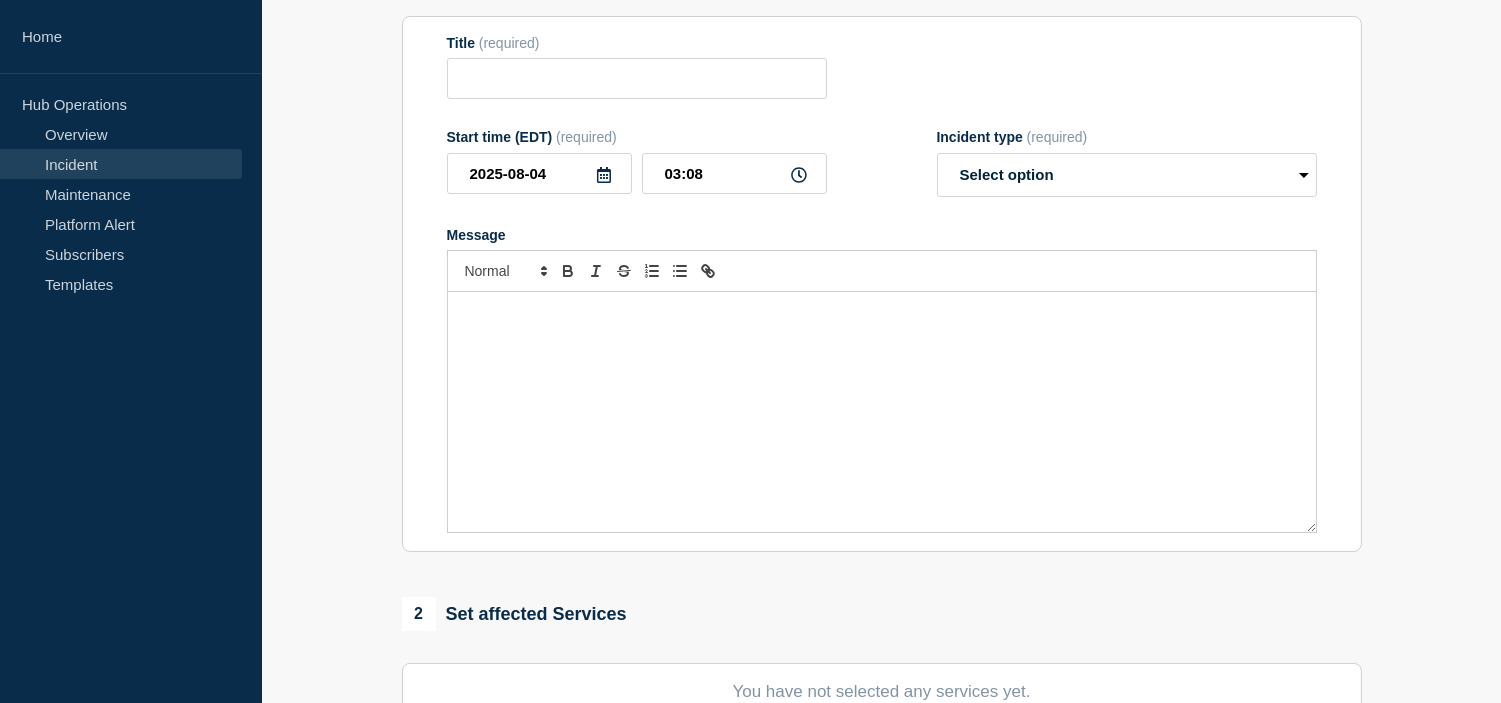 type on "[LSM / Legal-X - CA - PR] | Severity: 3 | Summary: CA Production- Weblogic pods are restarting" 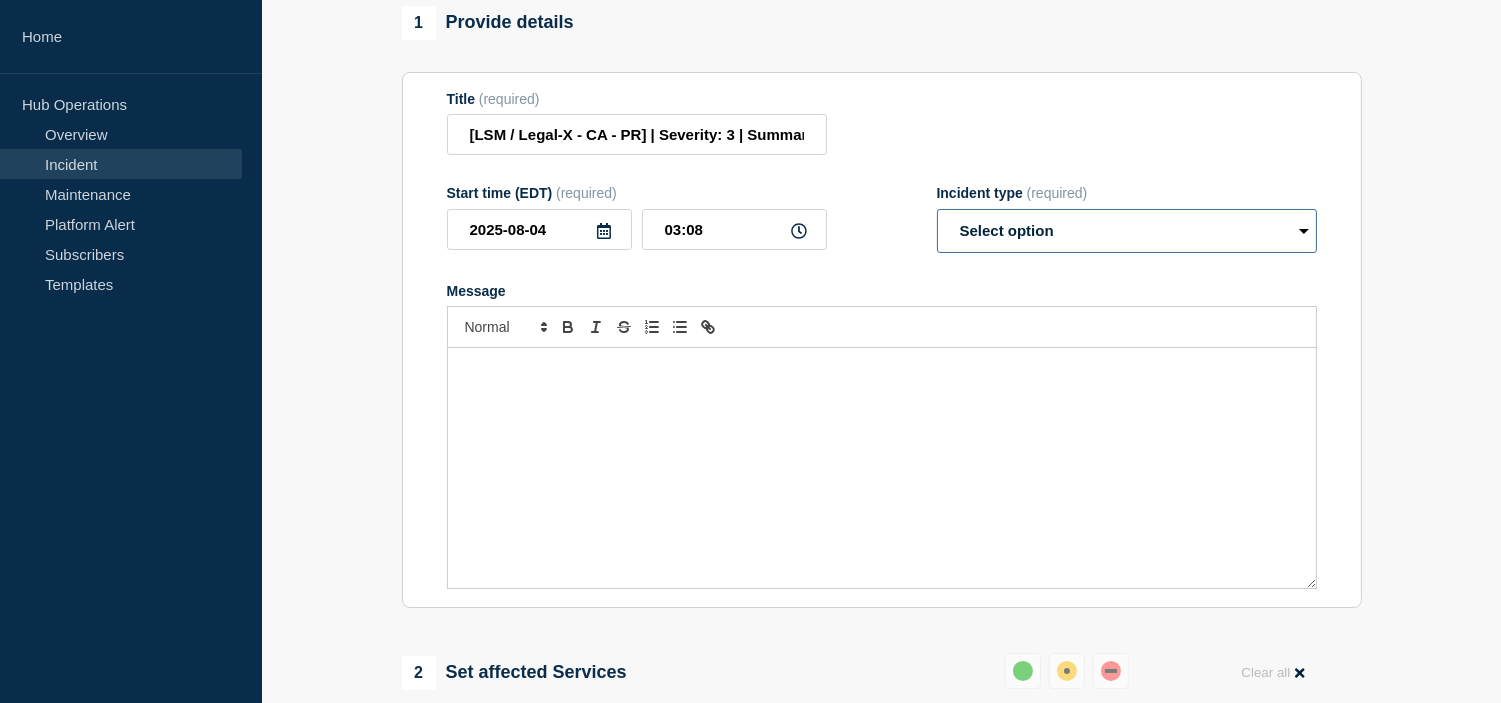click on "Select option Investigating Identified Monitoring Resolved" at bounding box center [1127, 231] 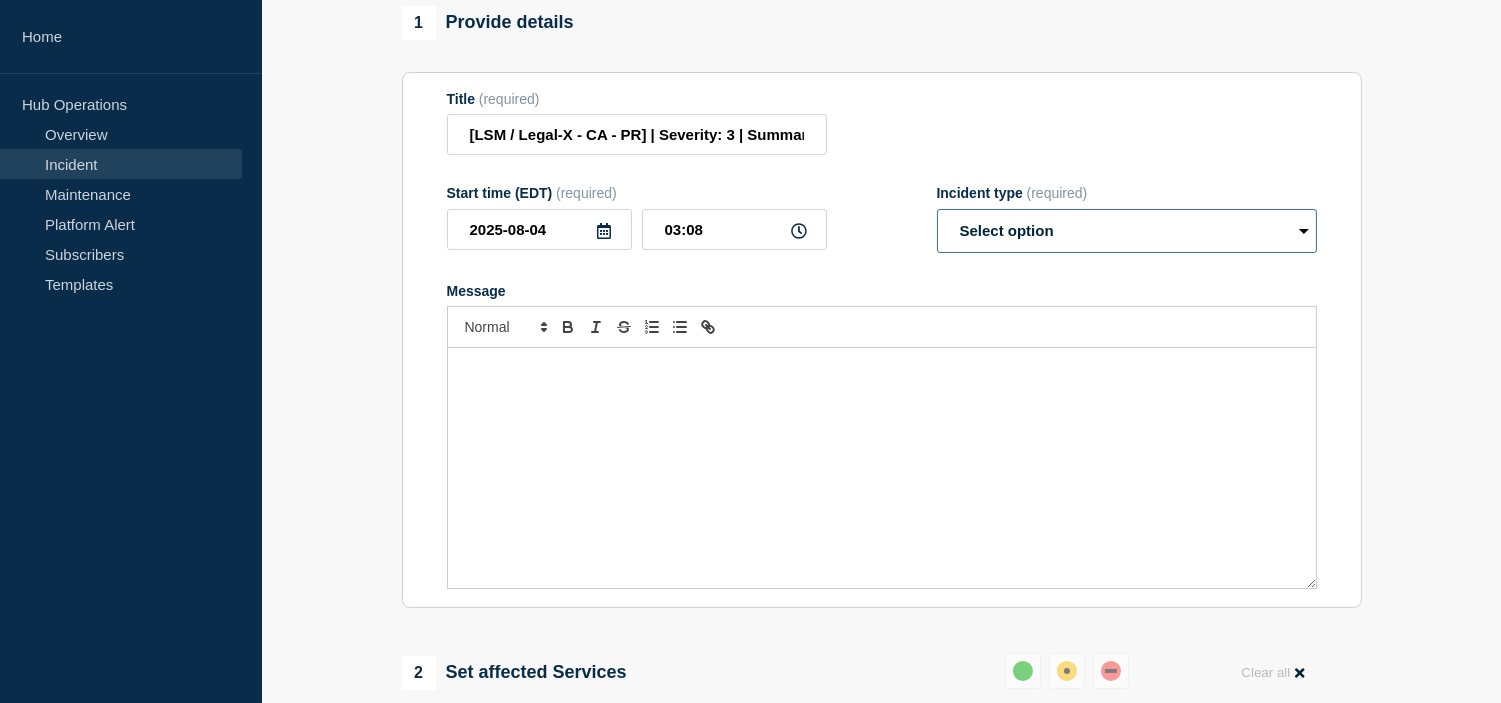 select on "resolved" 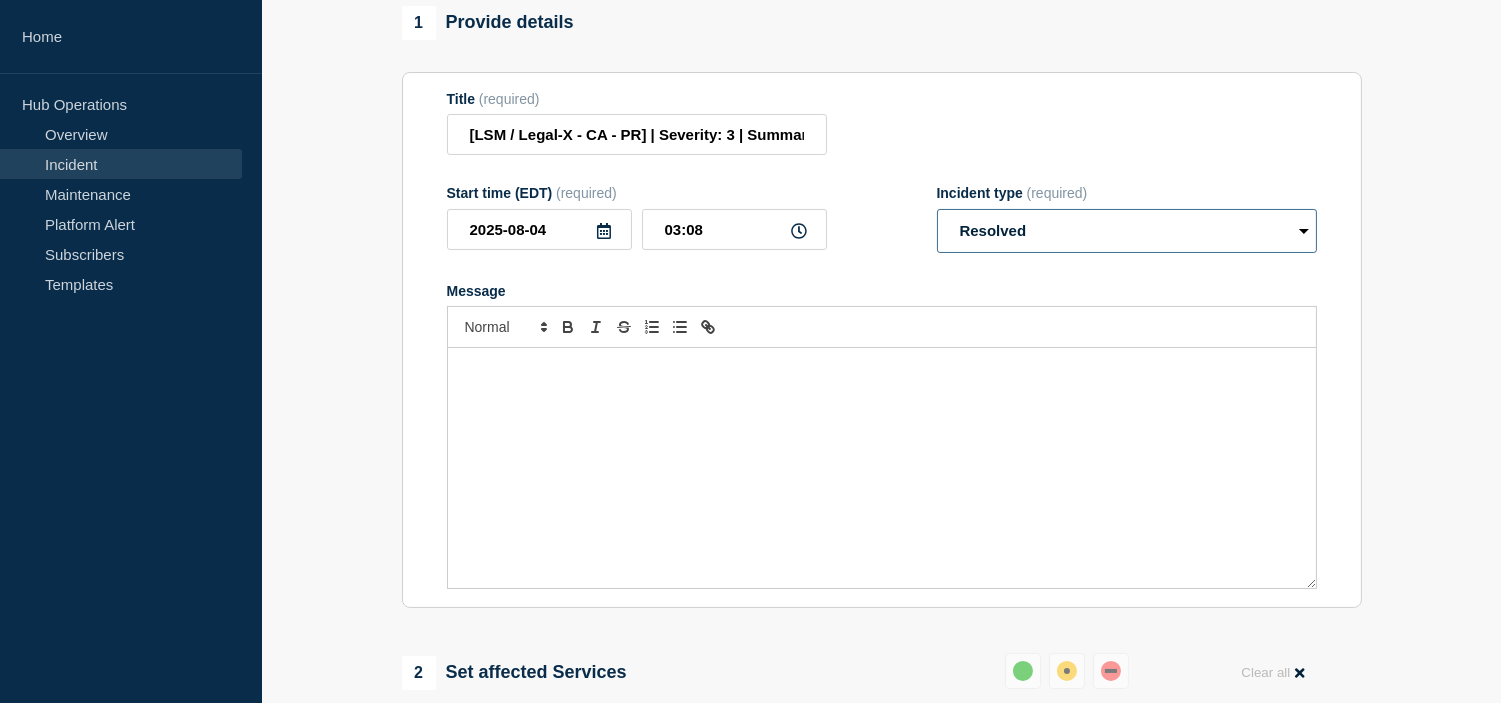 click on "Select option Investigating Identified Monitoring Resolved" at bounding box center (1127, 231) 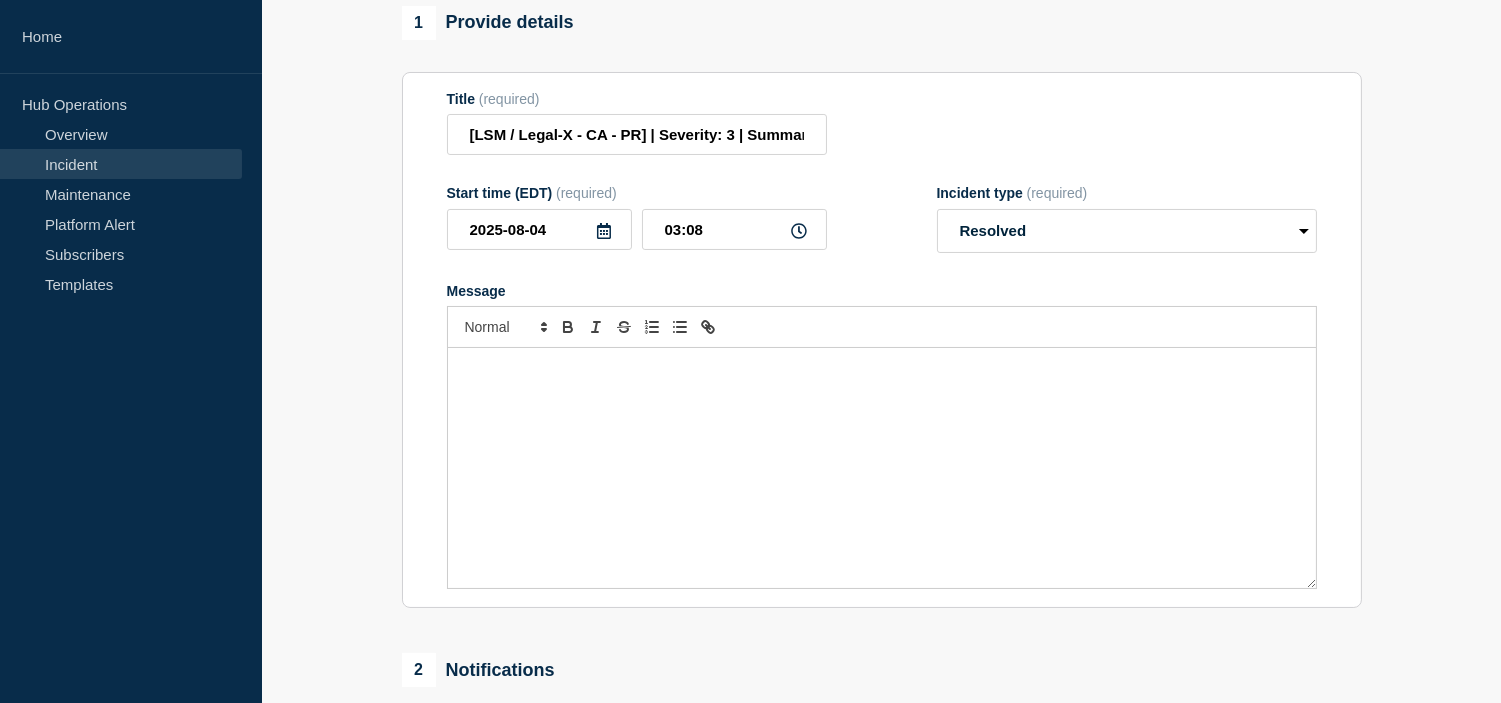 click at bounding box center (882, 468) 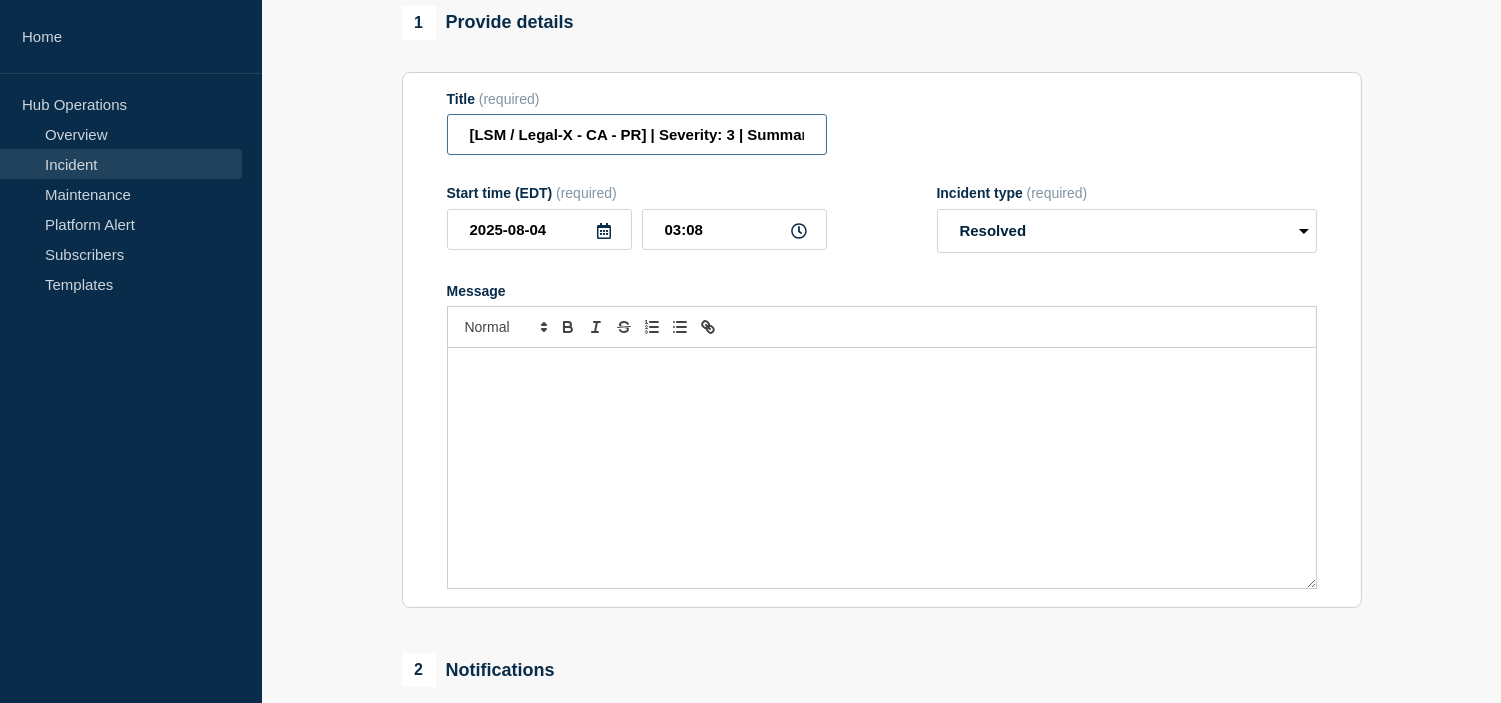 click on "[LSM / Legal-X - CA - PR] | Severity: 3 | Summary: CA Production- Weblogic pods are restarting" at bounding box center [637, 134] 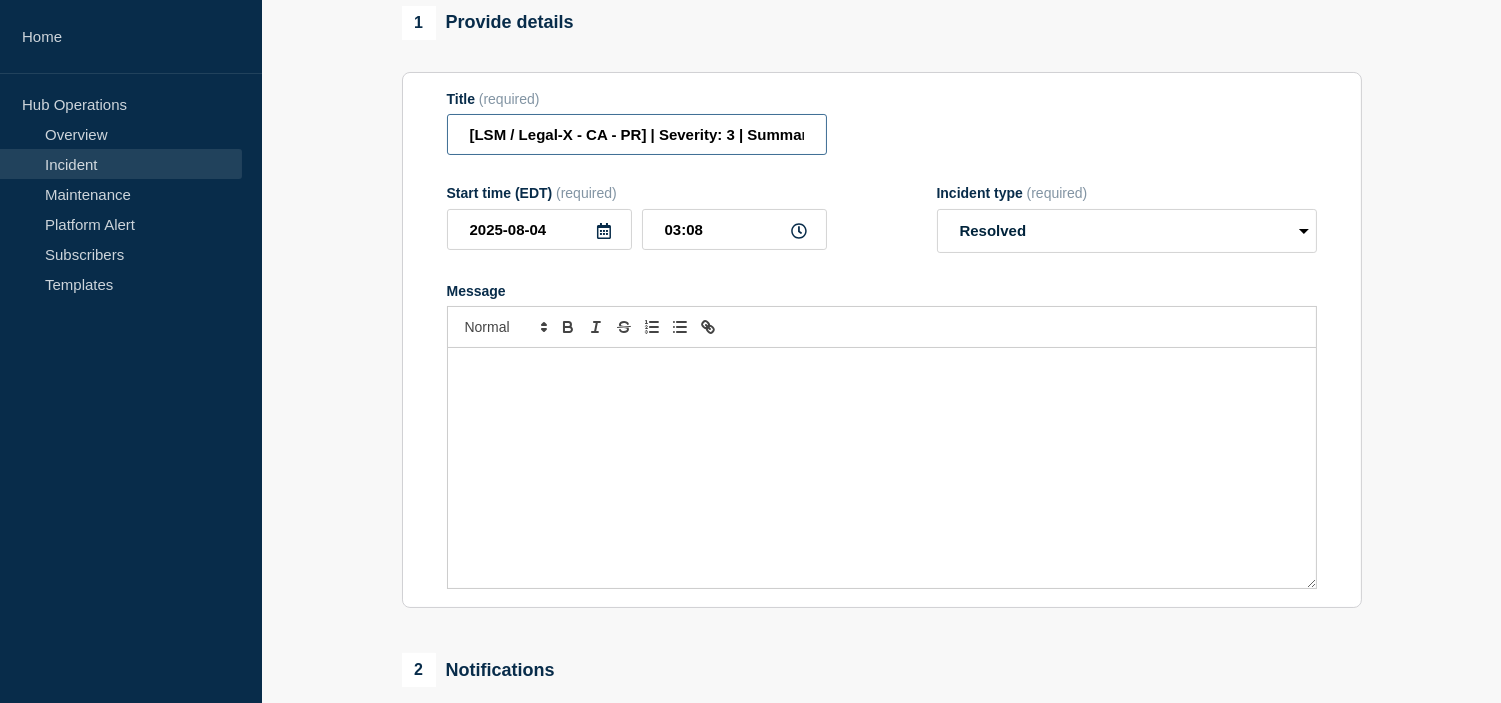scroll, scrollTop: 710, scrollLeft: 0, axis: vertical 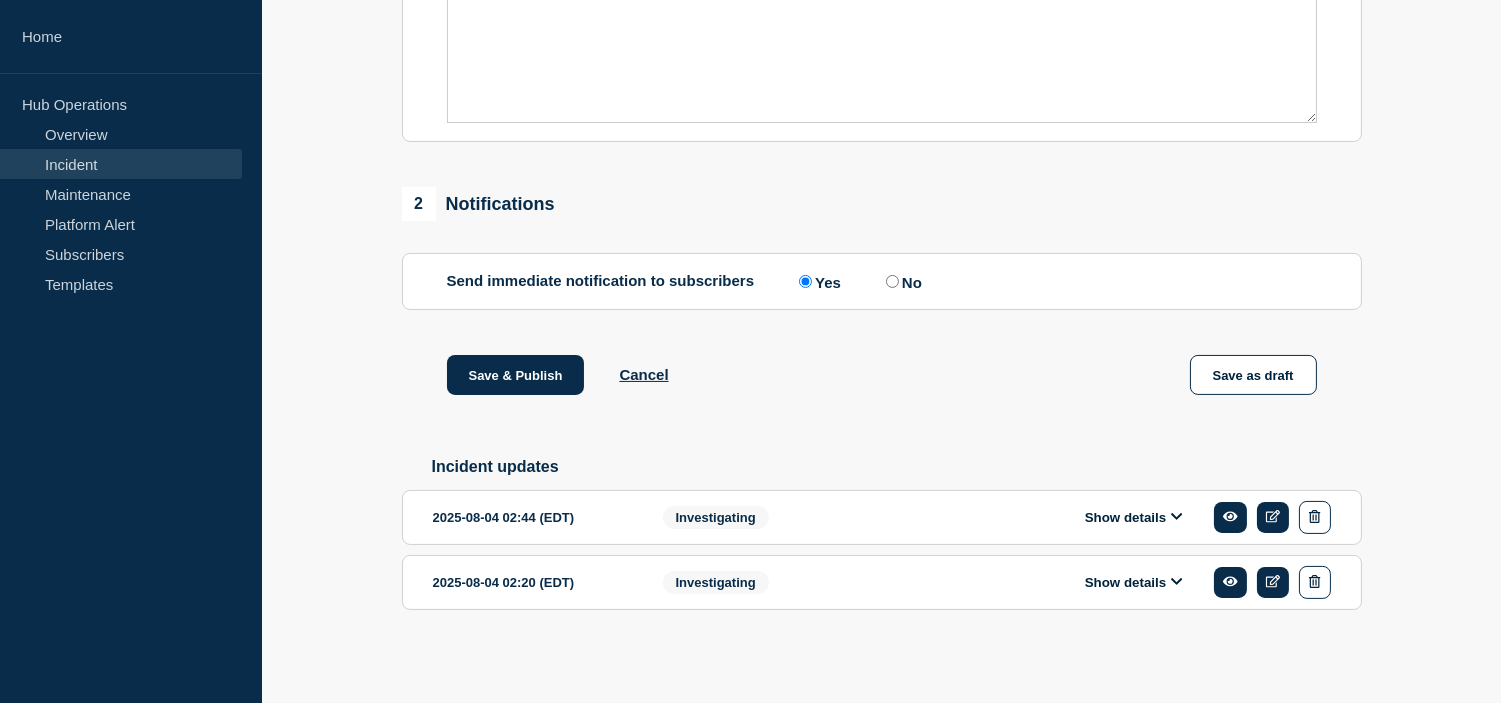 click on "Show details" at bounding box center [1134, 517] 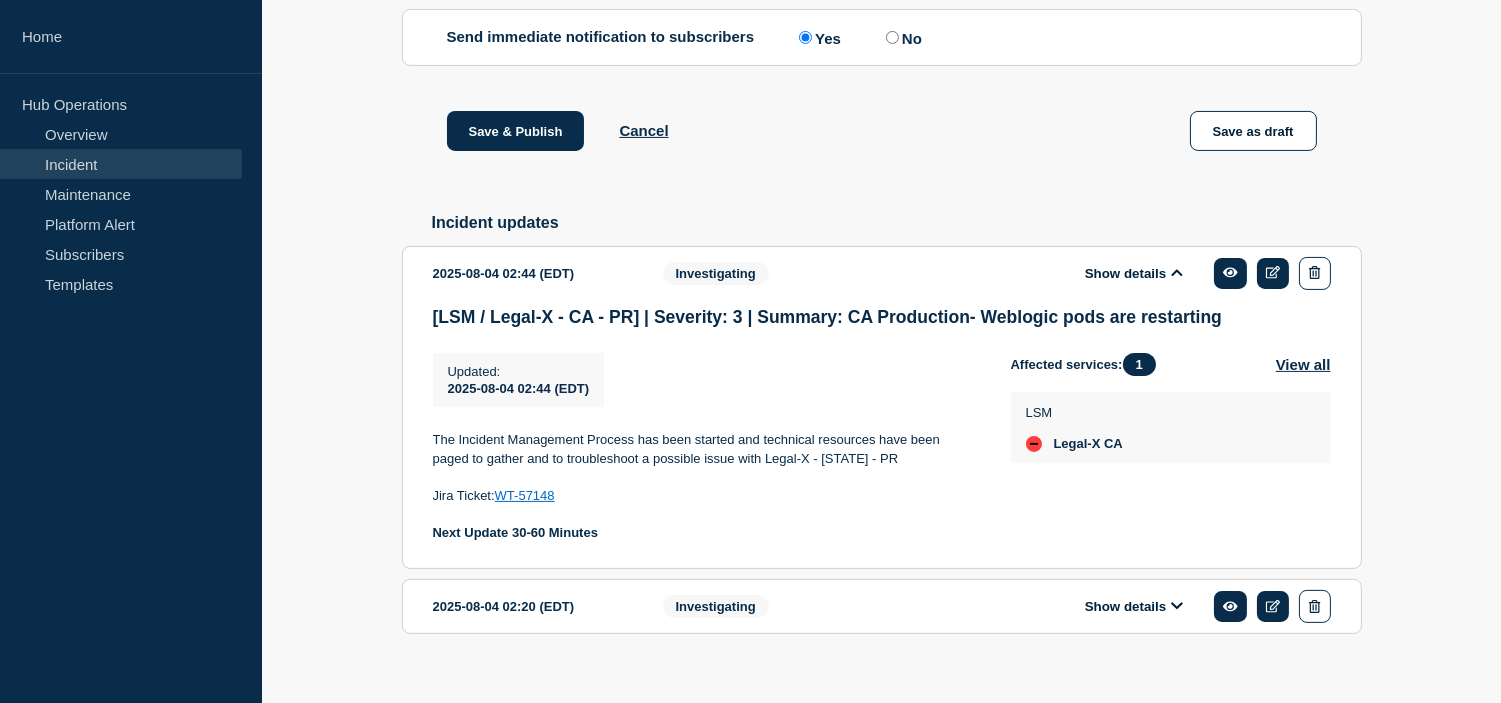 scroll, scrollTop: 981, scrollLeft: 0, axis: vertical 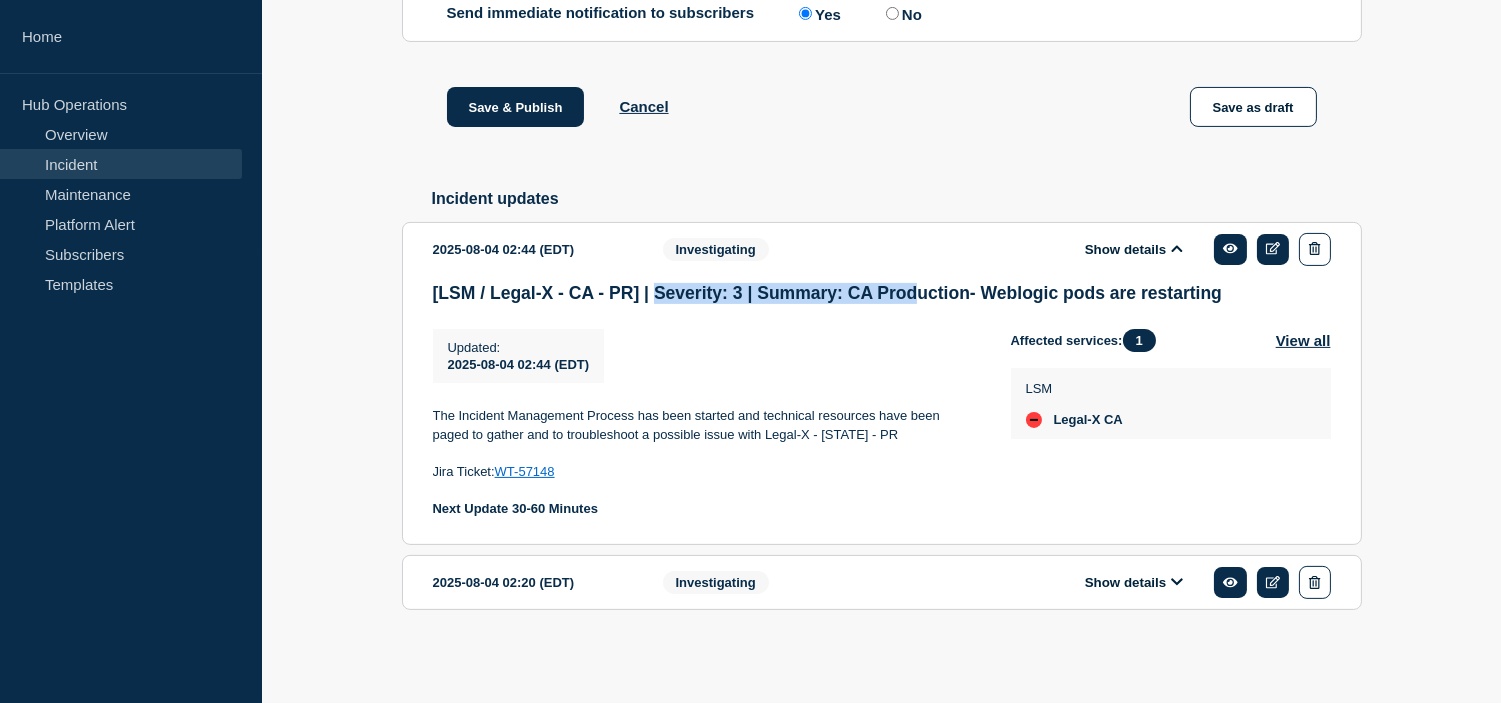 drag, startPoint x: 658, startPoint y: 290, endPoint x: 920, endPoint y: 281, distance: 262.15454 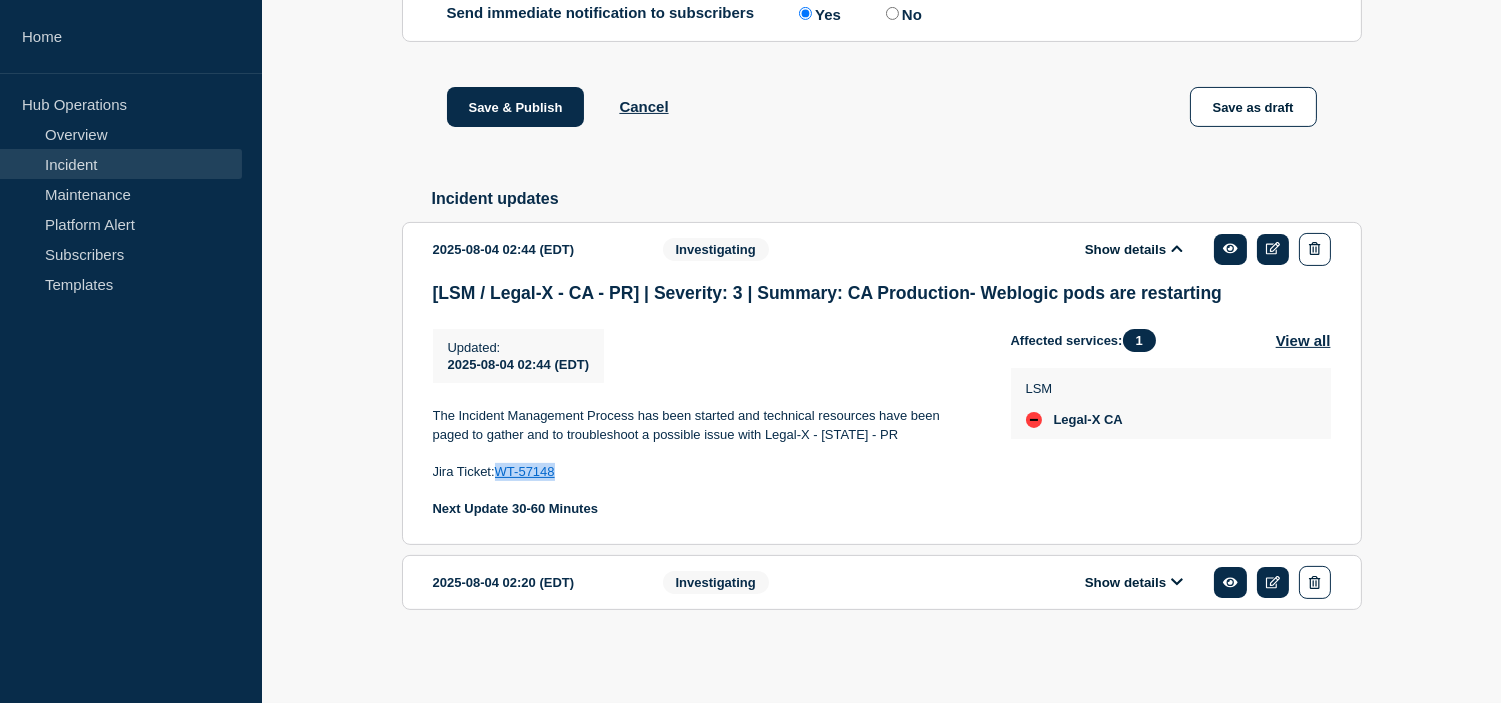 drag, startPoint x: 580, startPoint y: 476, endPoint x: 498, endPoint y: 467, distance: 82.492424 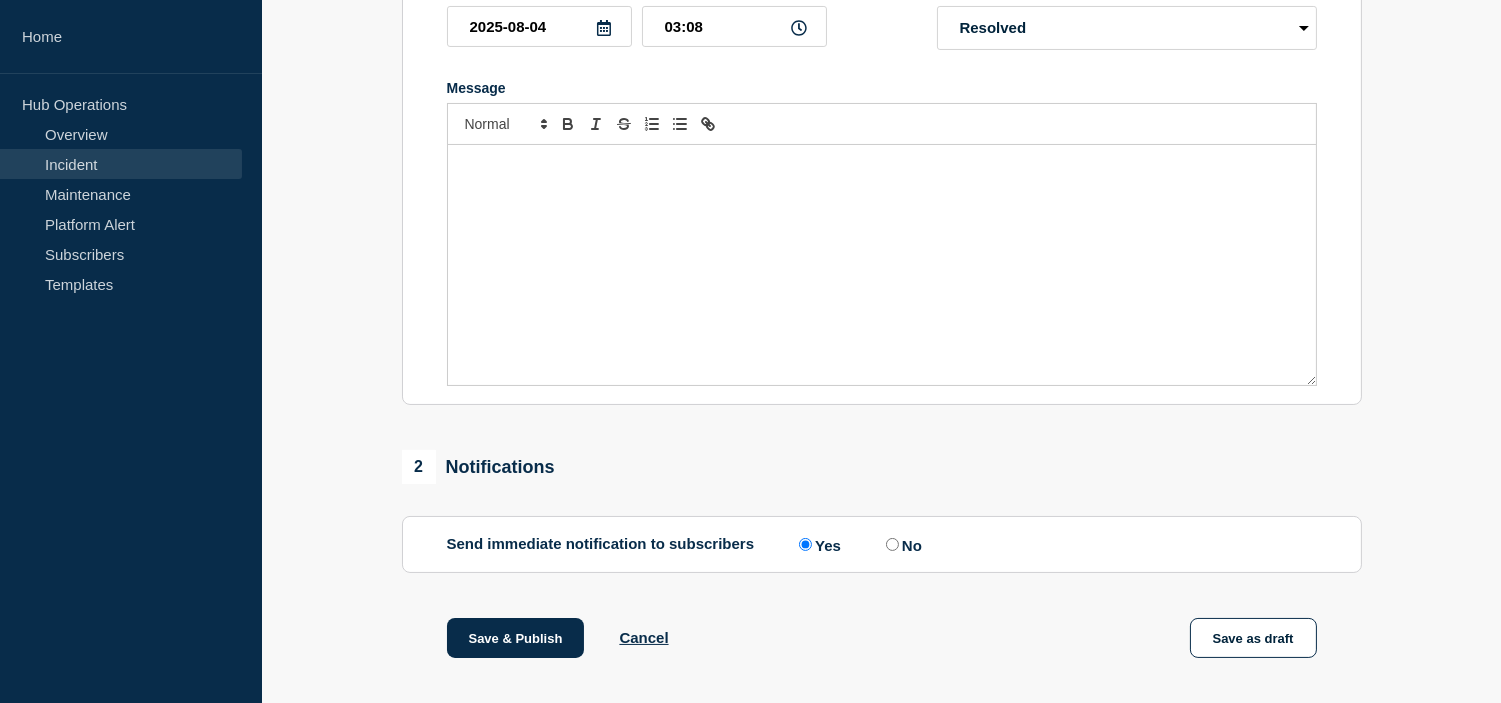 scroll, scrollTop: 0, scrollLeft: 0, axis: both 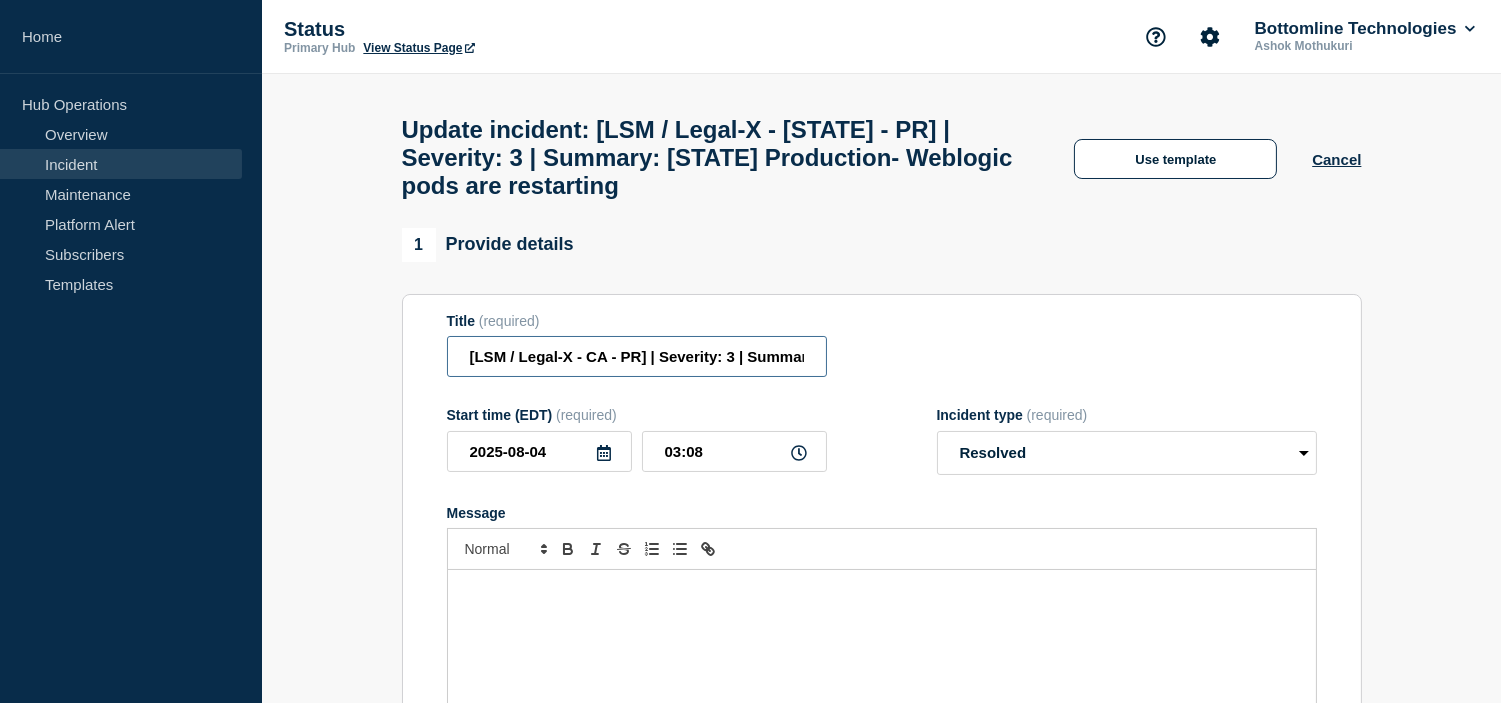 click on "[LSM / Legal-X - CA - PR] | Severity: 3 | Summary: CA Production- Weblogic pods are restarting" at bounding box center (637, 356) 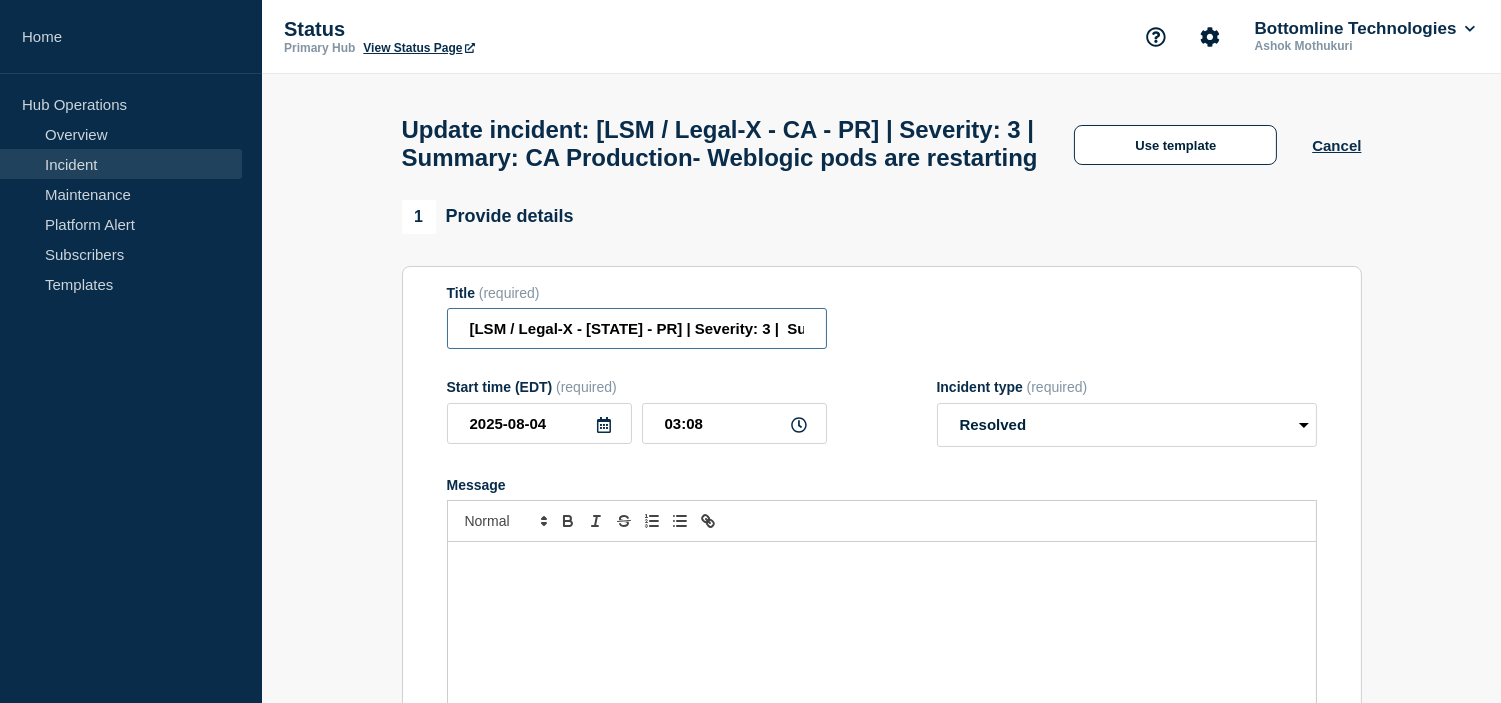 paste on "WT-57148" 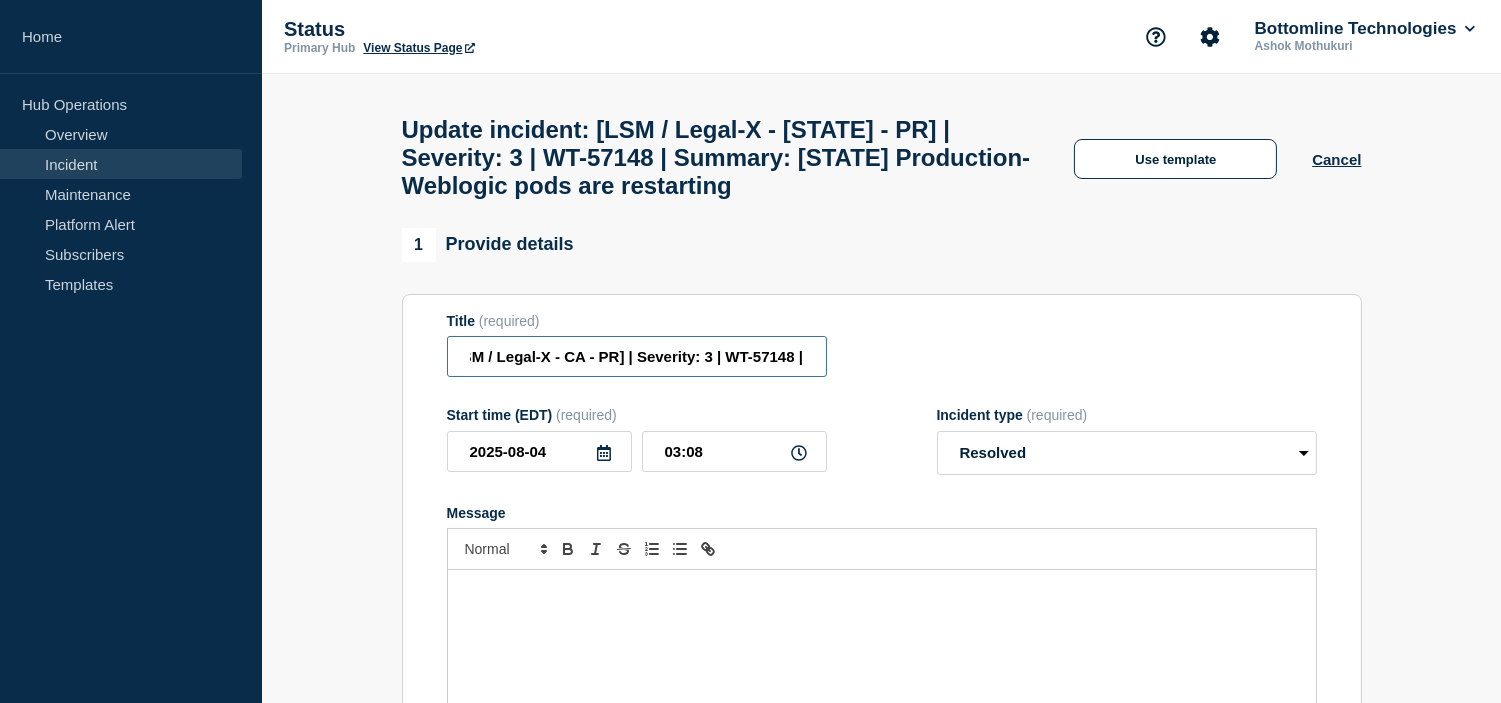 scroll, scrollTop: 0, scrollLeft: 423, axis: horizontal 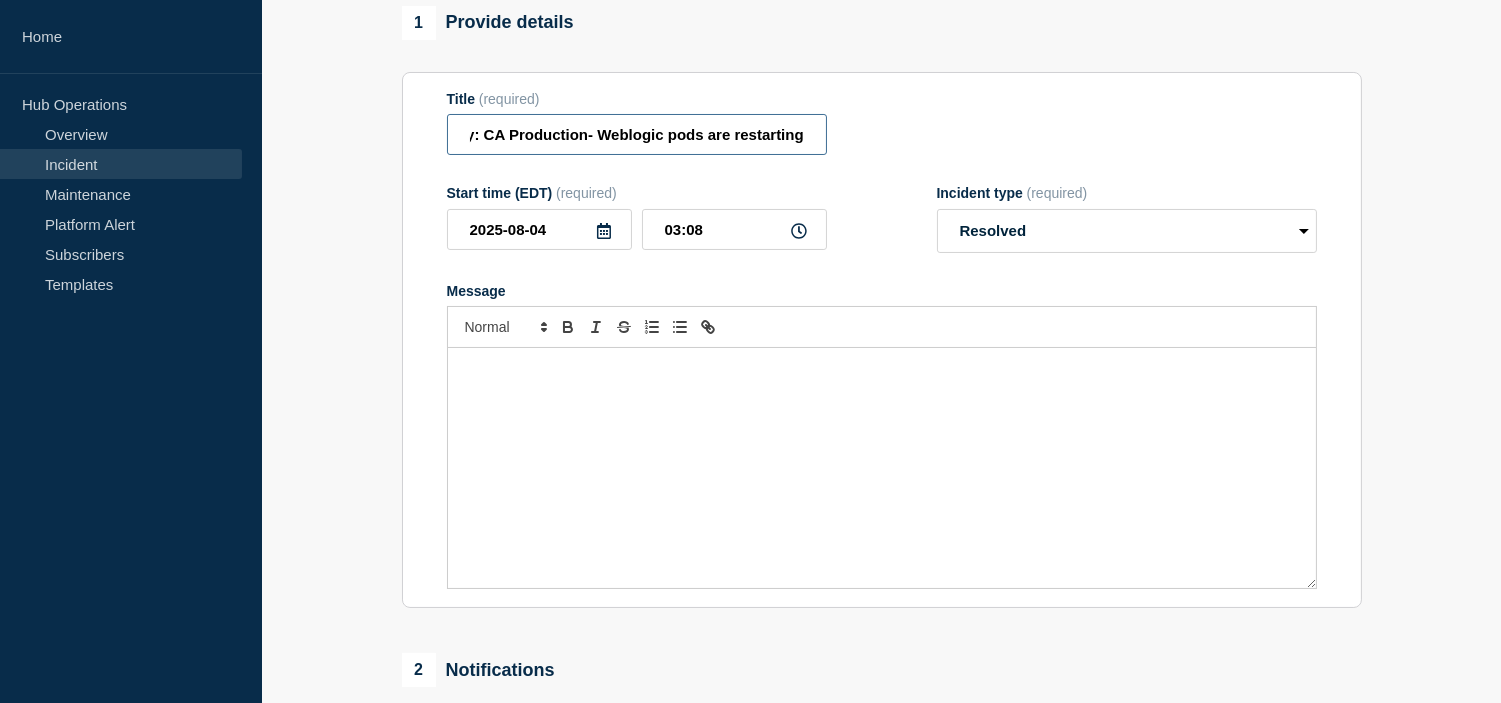 type on "[LSM / Legal-X - CA - PR] | Severity: 3 | WT-57148 | Summary: CA Production- Weblogic pods are restarting" 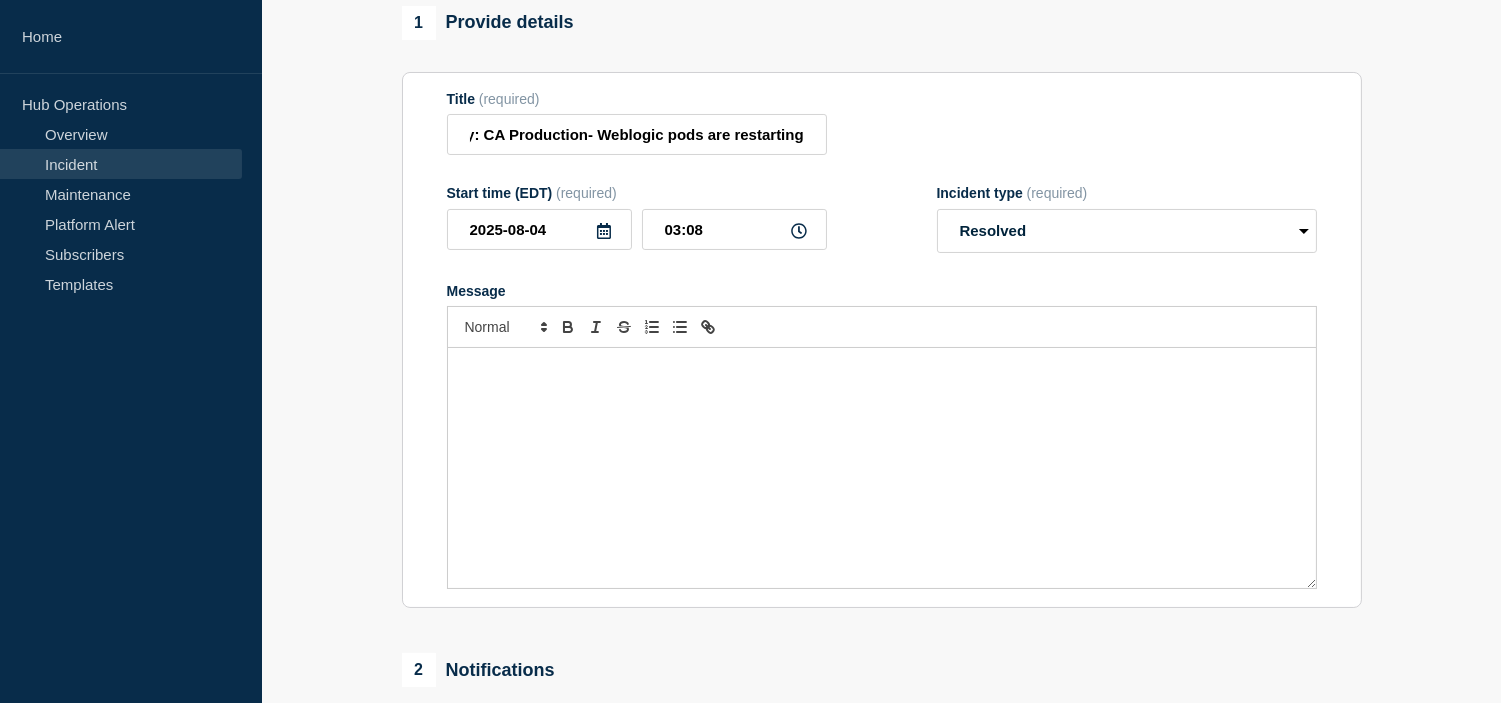 click at bounding box center [882, 468] 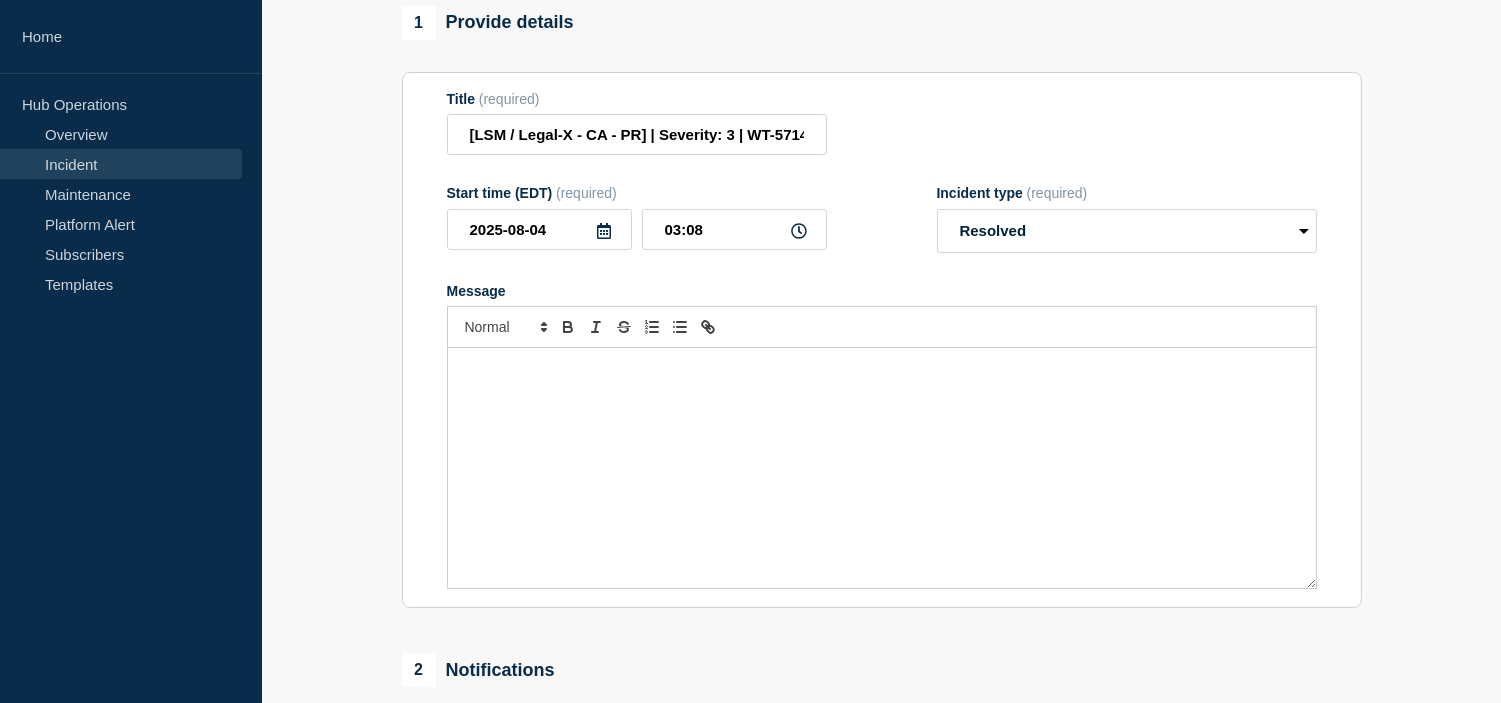 type 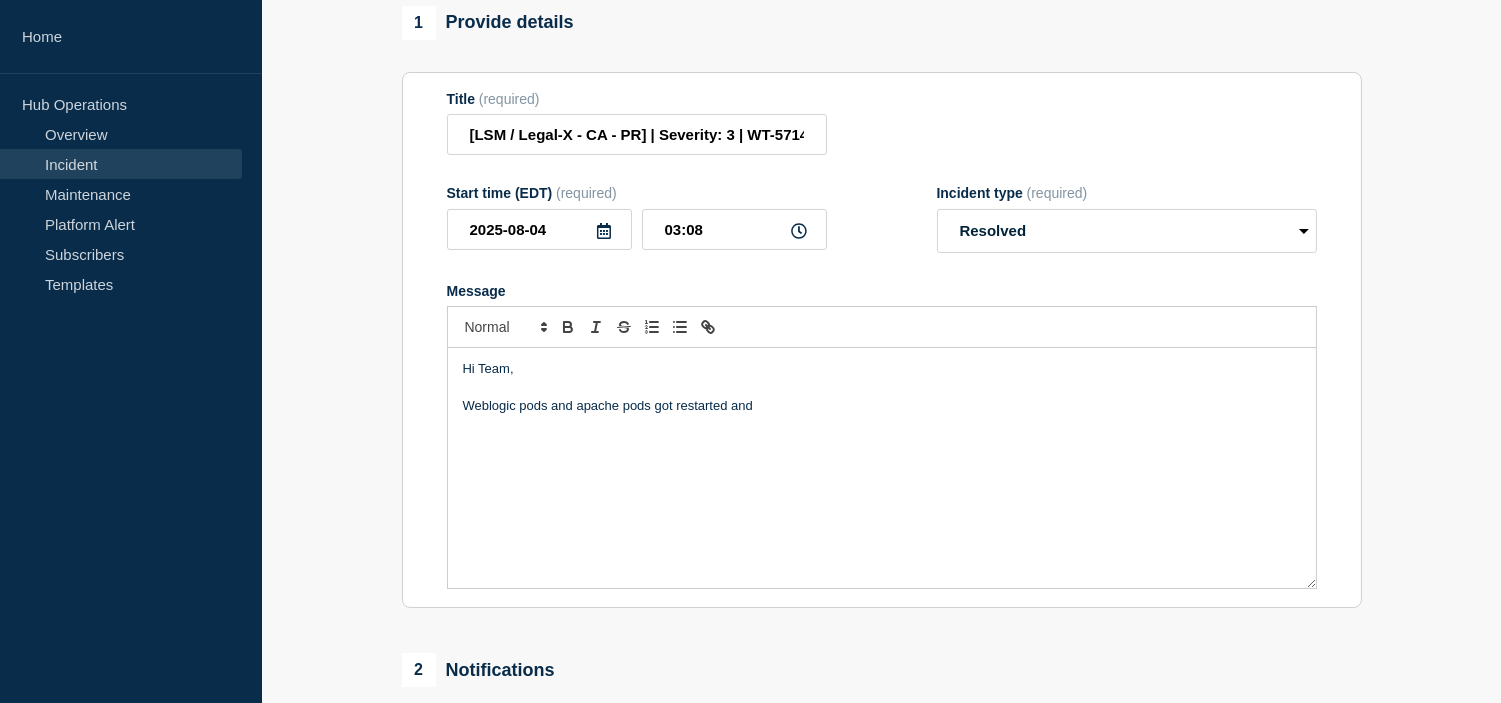 click on "Weblogic pods and apache pods got restarted and" at bounding box center [882, 406] 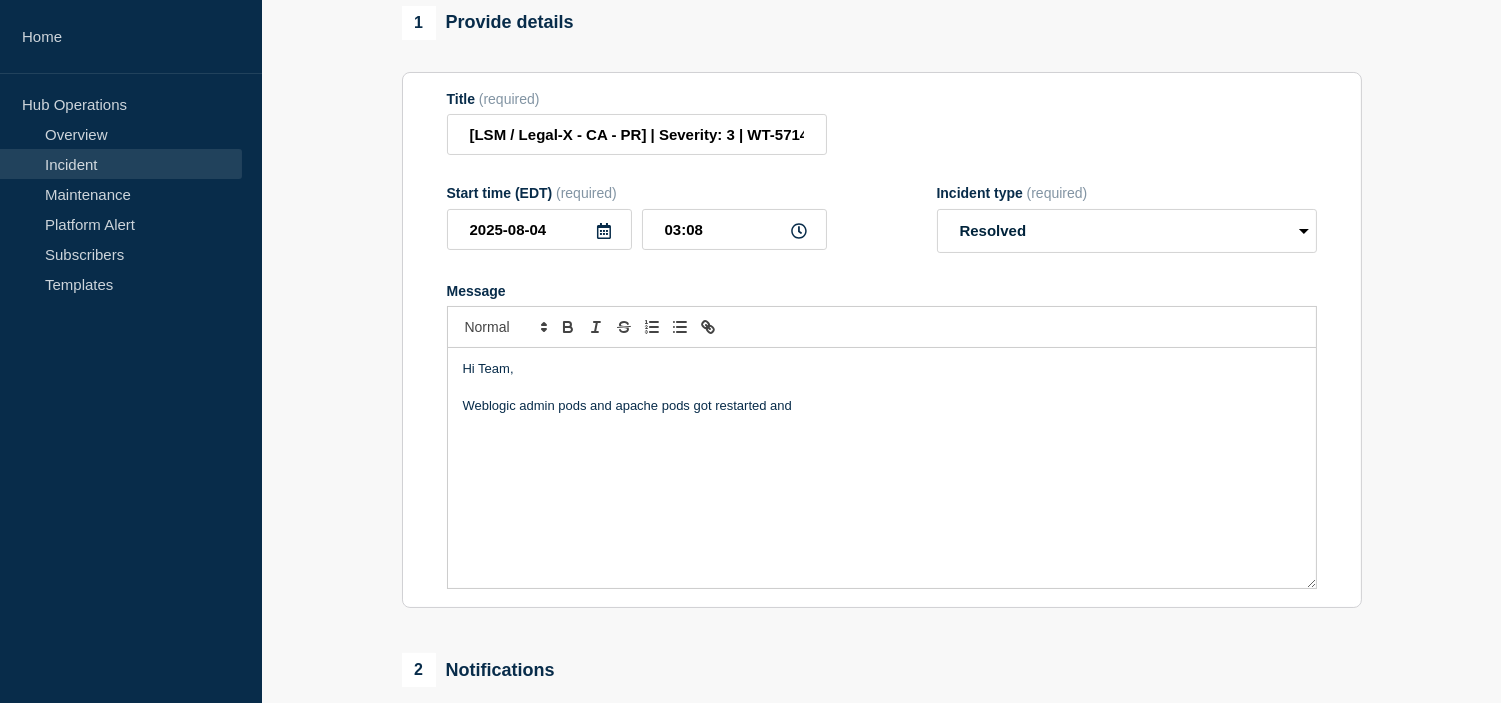 click on "Weblogic admin pods and apache pods got restarted and" at bounding box center (882, 406) 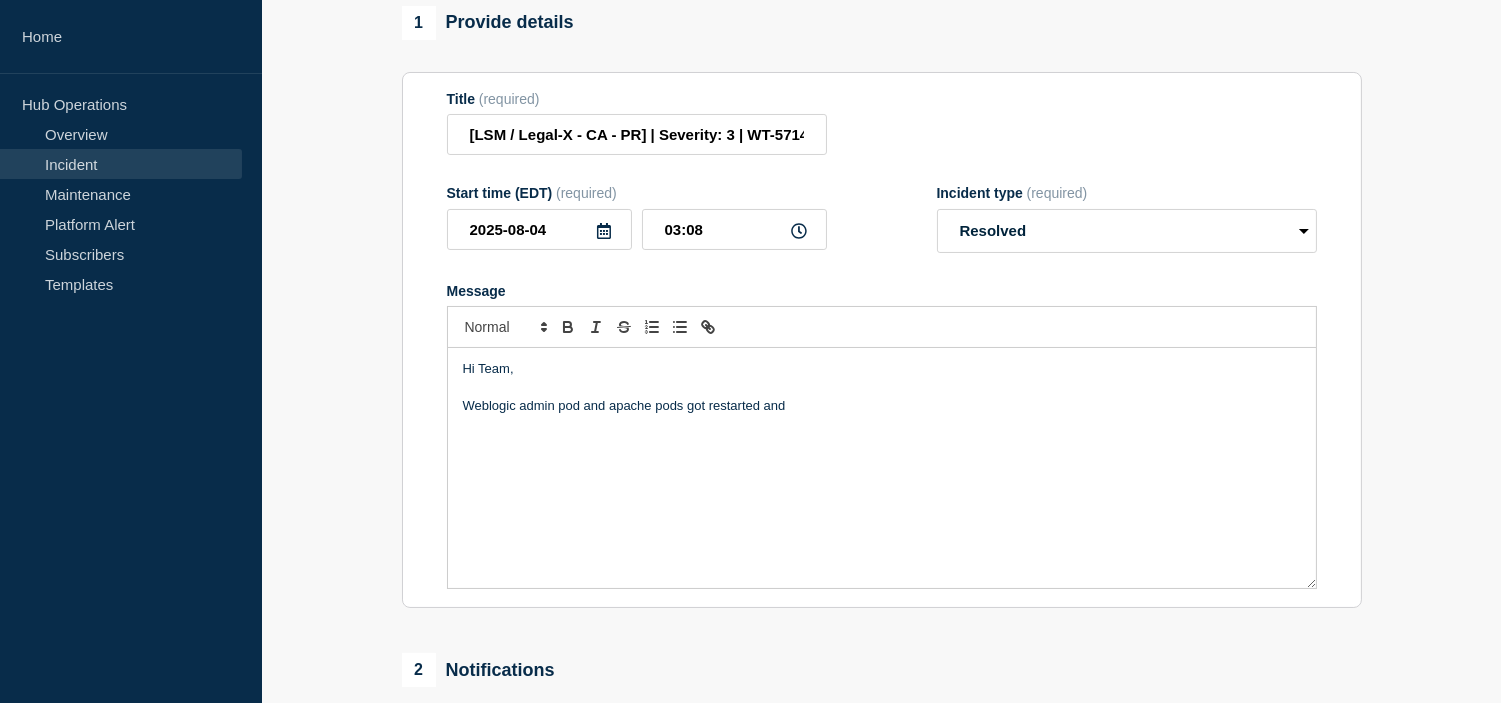 click at bounding box center (882, 388) 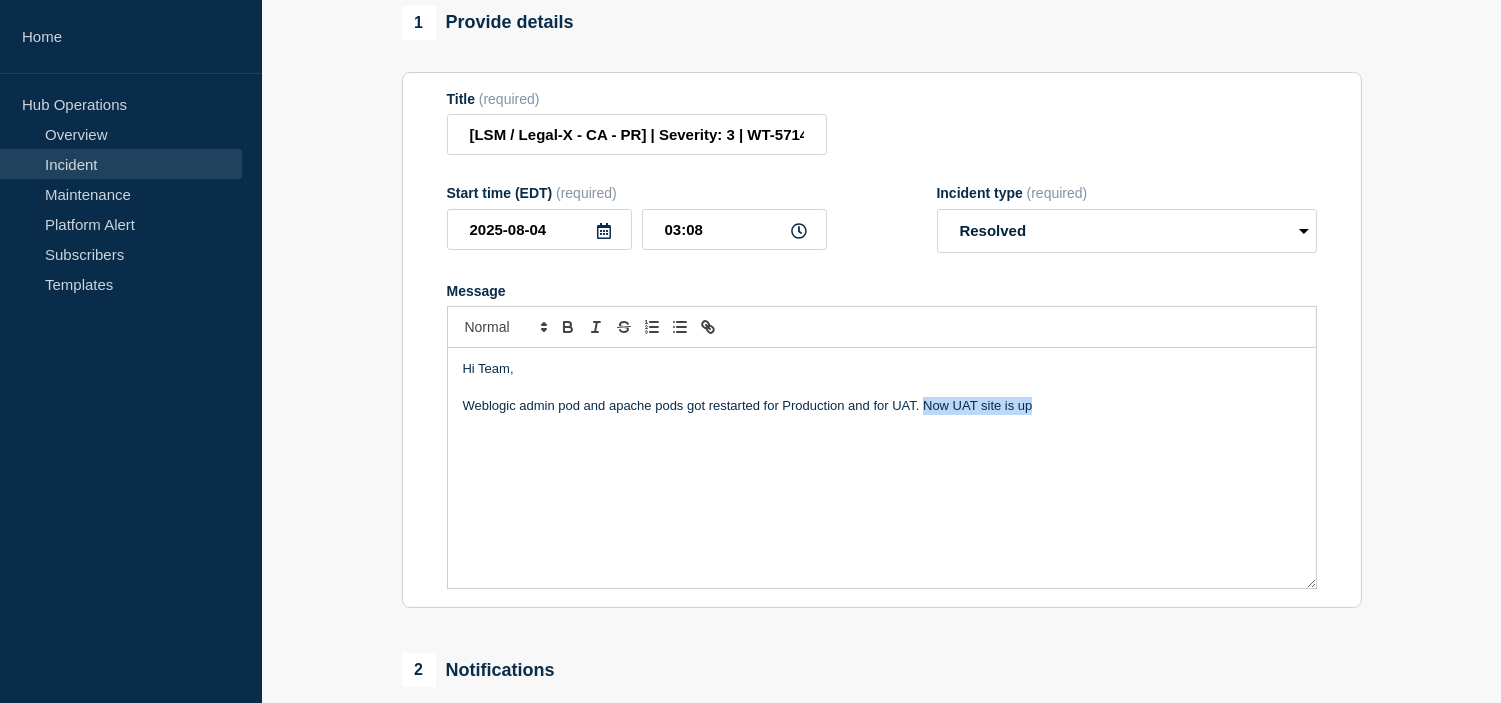drag, startPoint x: 924, startPoint y: 422, endPoint x: 1045, endPoint y: 422, distance: 121 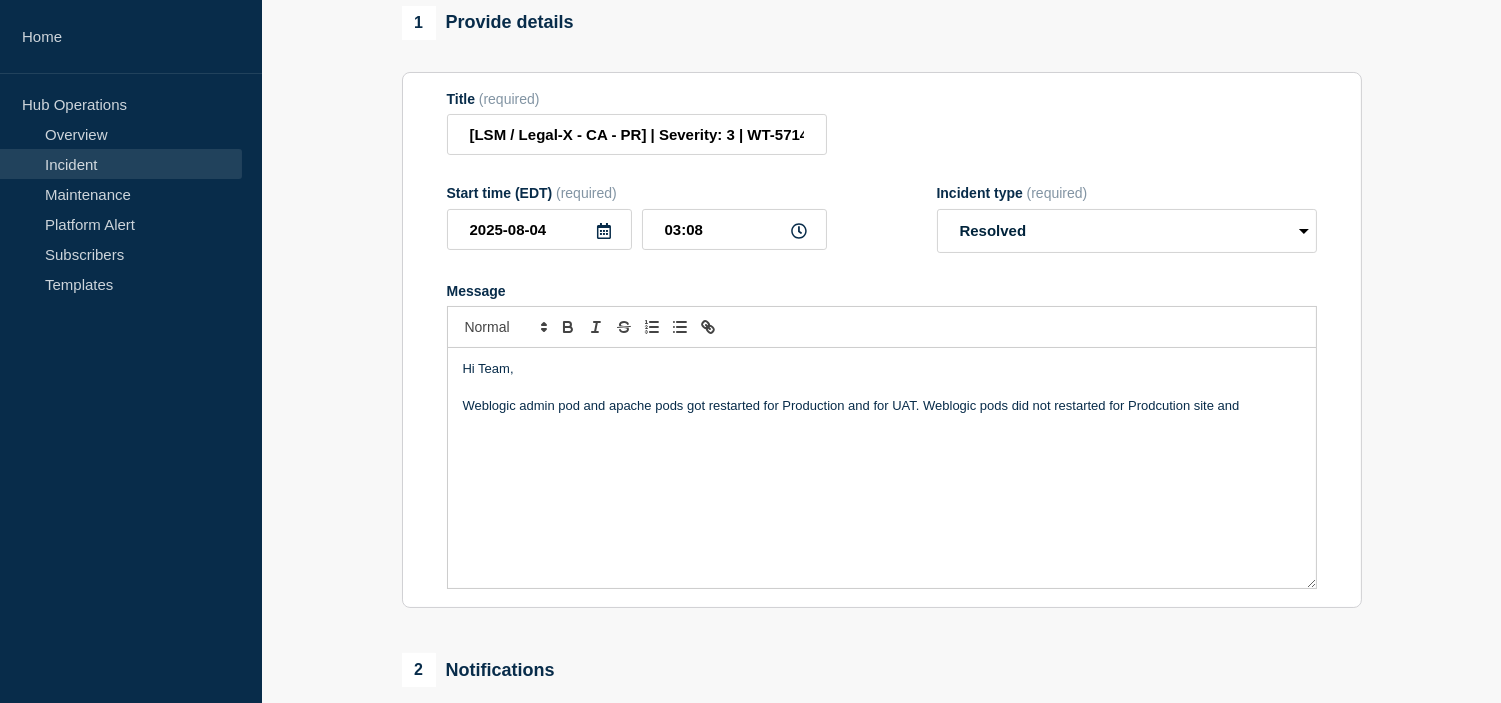 click on "Weblogic admin pod and apache pods got restarted for Production and for UAT. Weblogic pods did not restarted for Prodcution site and" at bounding box center (882, 406) 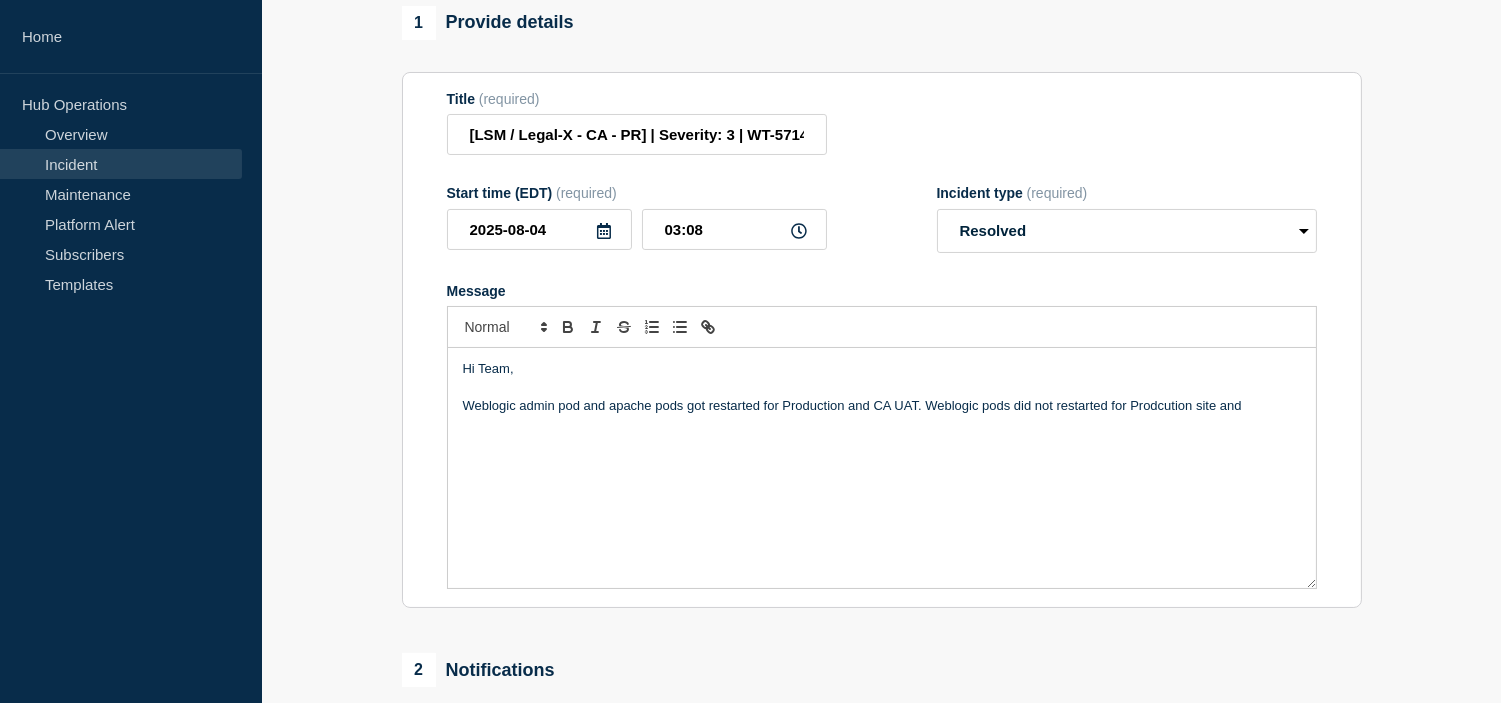 click on "Weblogic admin pod and apache pods got restarted for Production and CA UAT. Weblogic pods did not restarted for Prodcution site and" at bounding box center [882, 406] 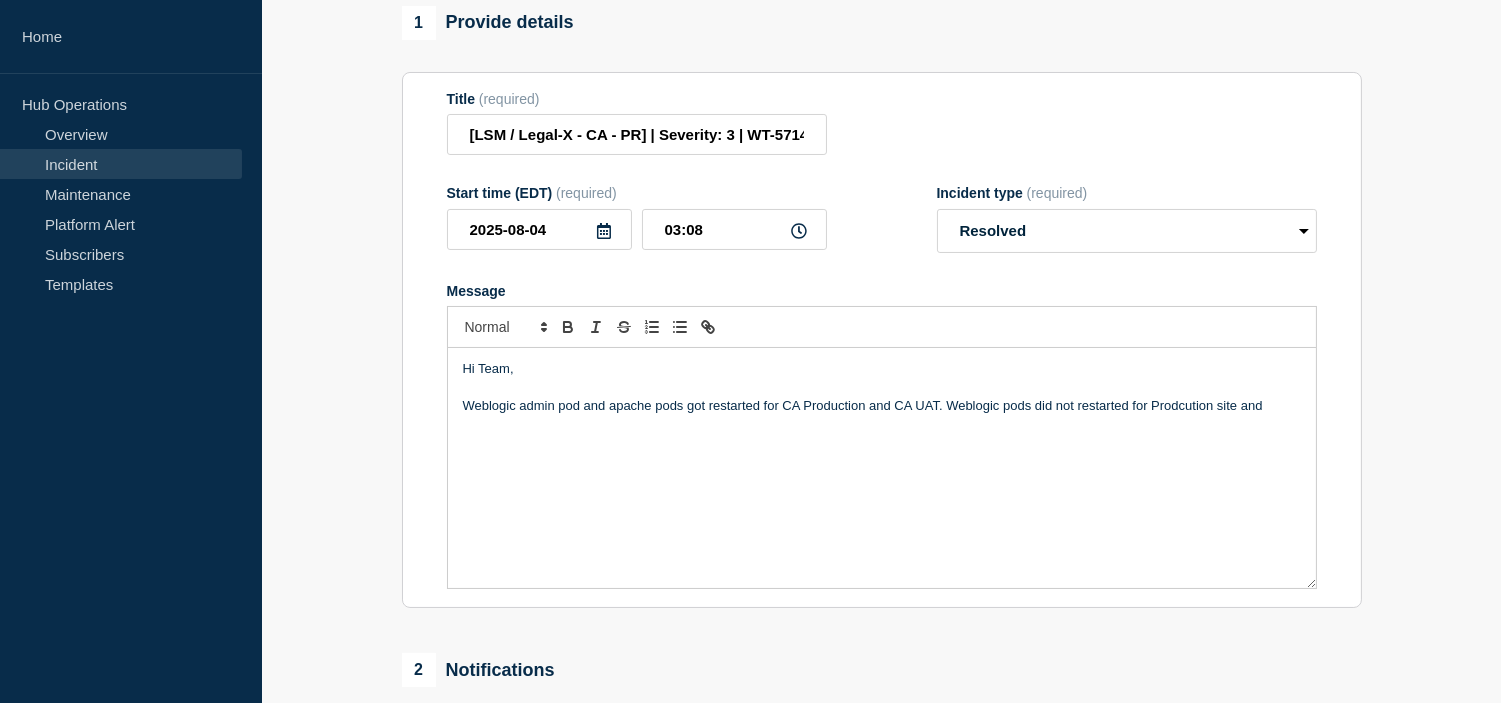 click at bounding box center (882, 388) 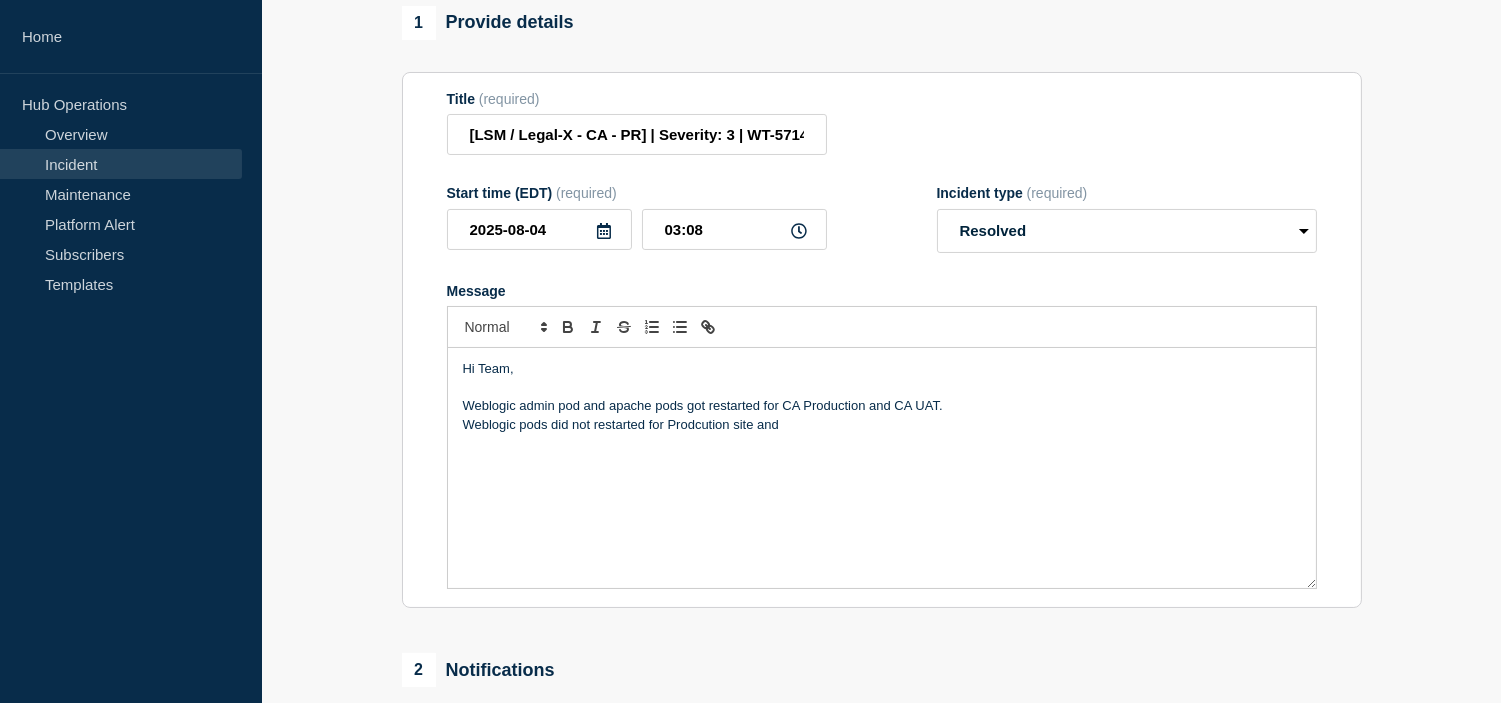 click on "Weblogic admin pod and apache pods got restarted for CA Production and CA UAT." at bounding box center [882, 406] 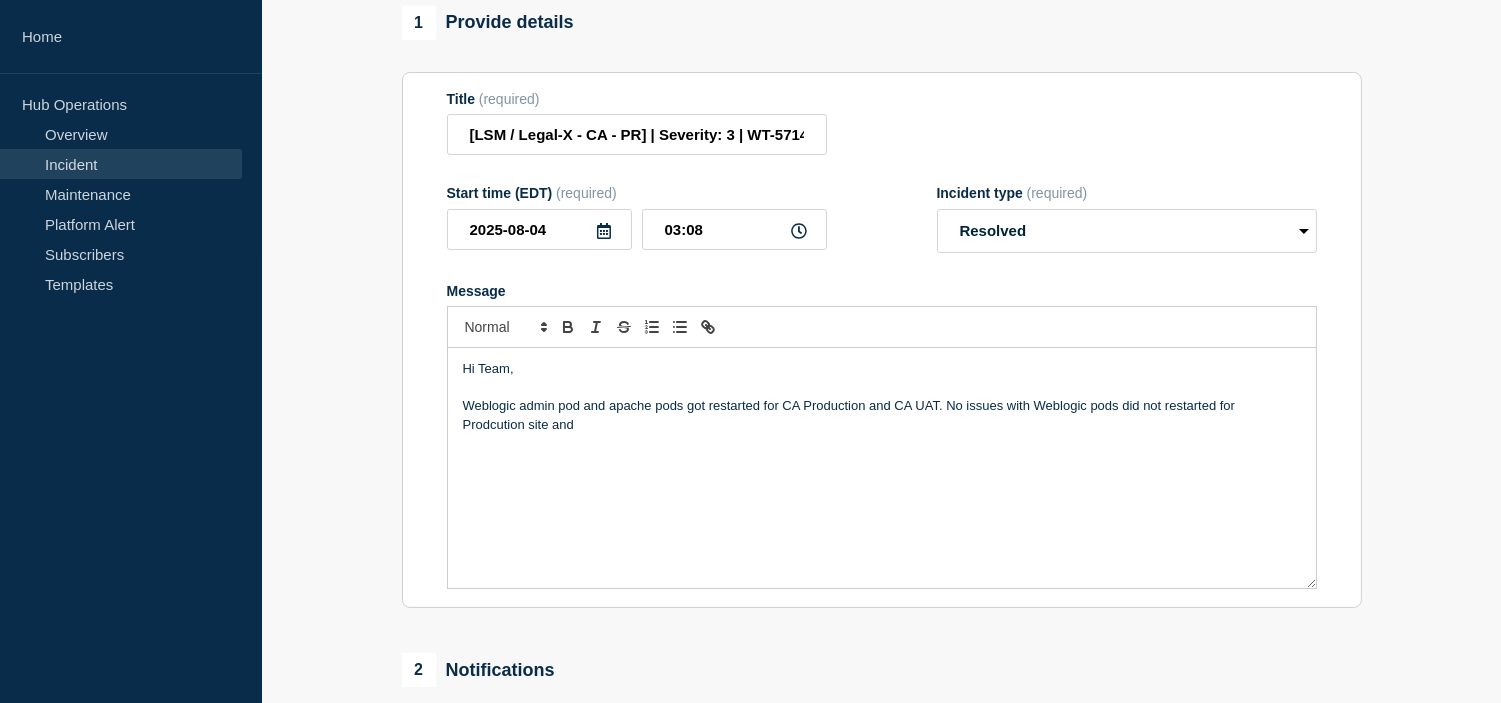 scroll, scrollTop: 333, scrollLeft: 0, axis: vertical 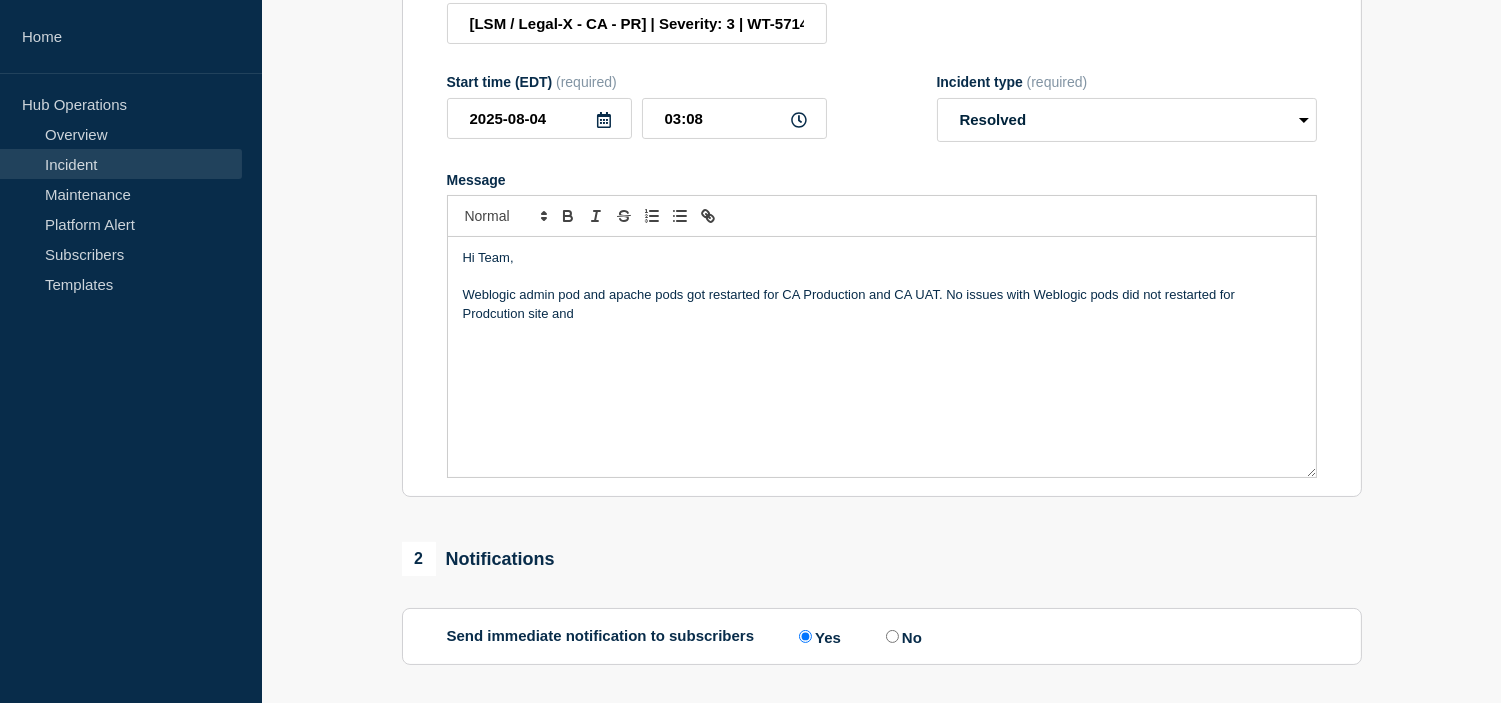 click on "Weblogic admin pod and apache pods got restarted for CA Production and CA UAT. No issues with Weblogic pods did not restarted for Prodcution site and" at bounding box center [882, 304] 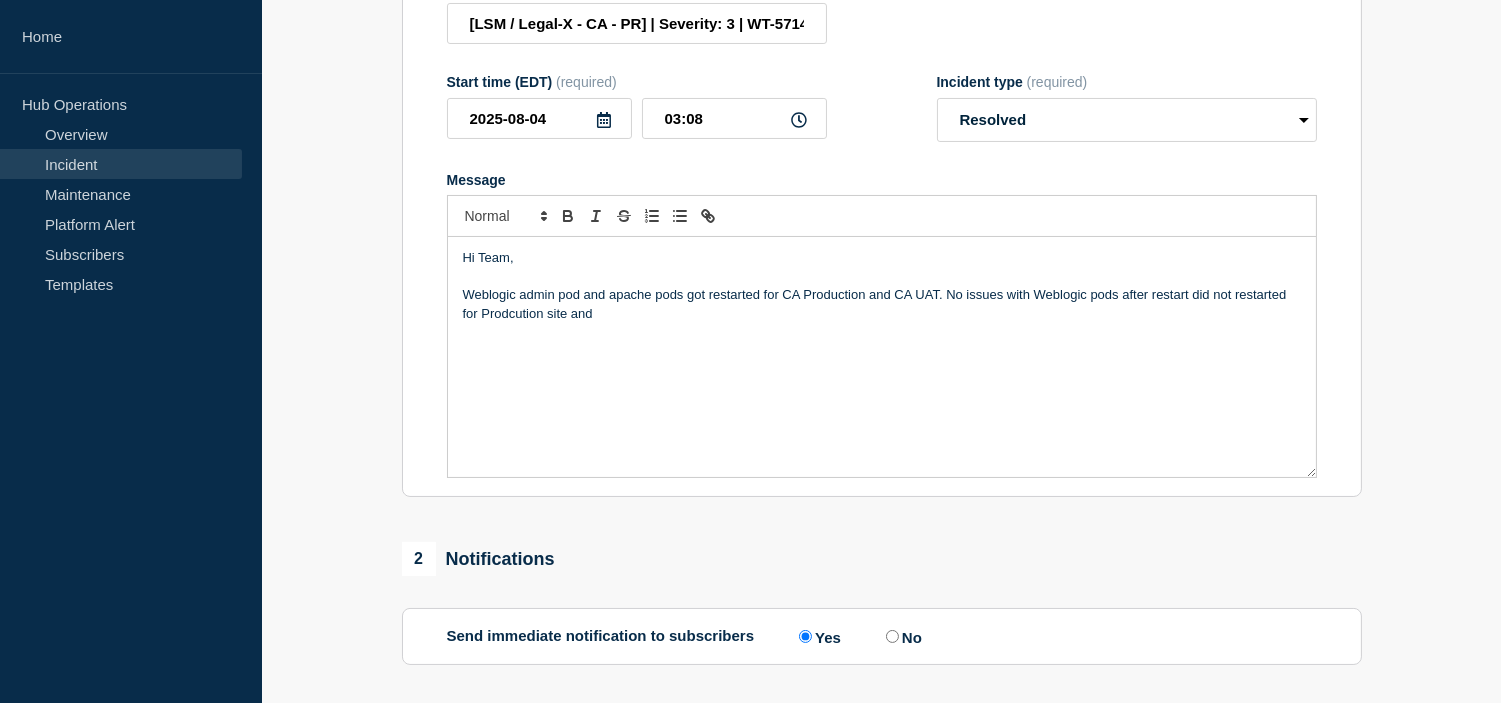 click on "Weblogic admin pod and apache pods got restarted for CA Production and CA UAT. No issues with Weblogic pods after restart did not restarted for Prodcution site and" at bounding box center (882, 304) 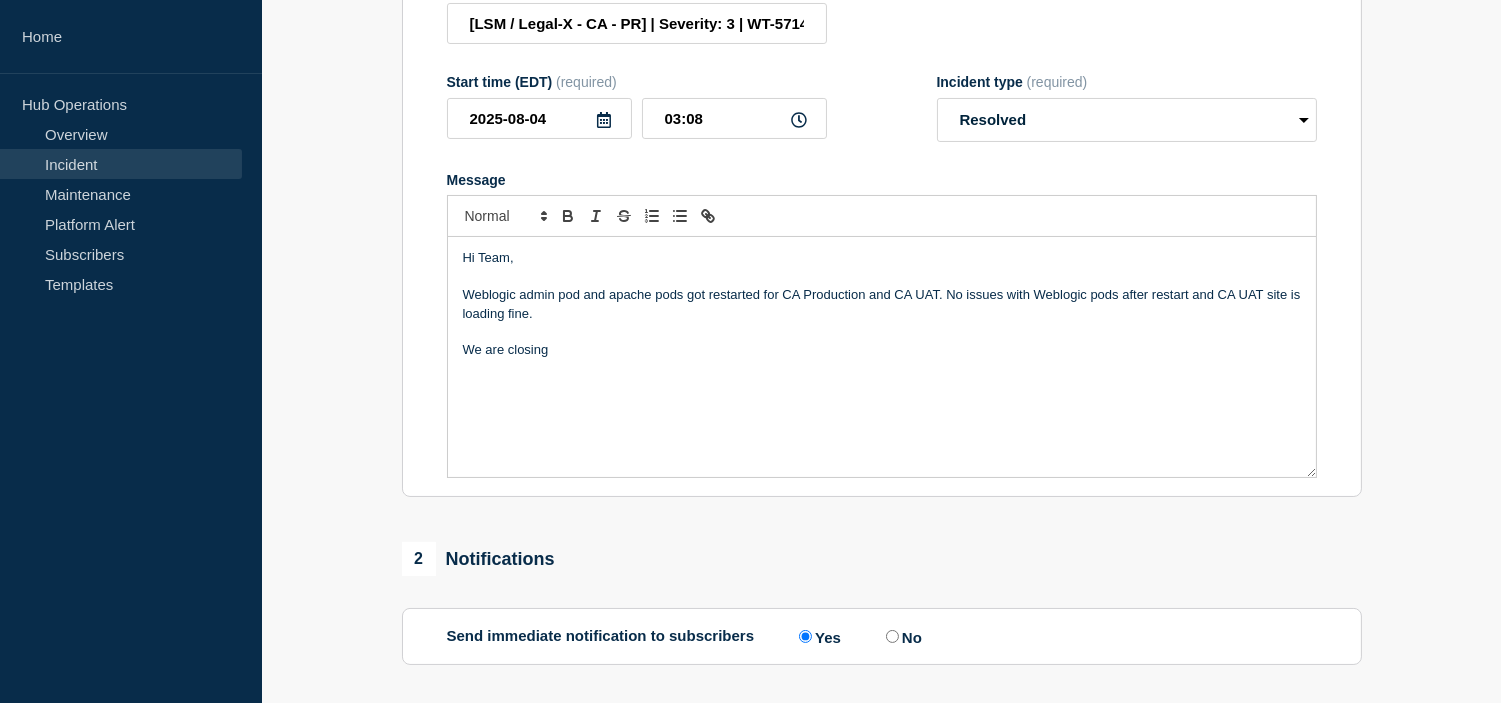 click on "Weblogic admin pod and apache pods got restarted for CA Production and CA UAT. No issues with Weblogic pods after restart and CA UAT site is loading fine." at bounding box center [882, 304] 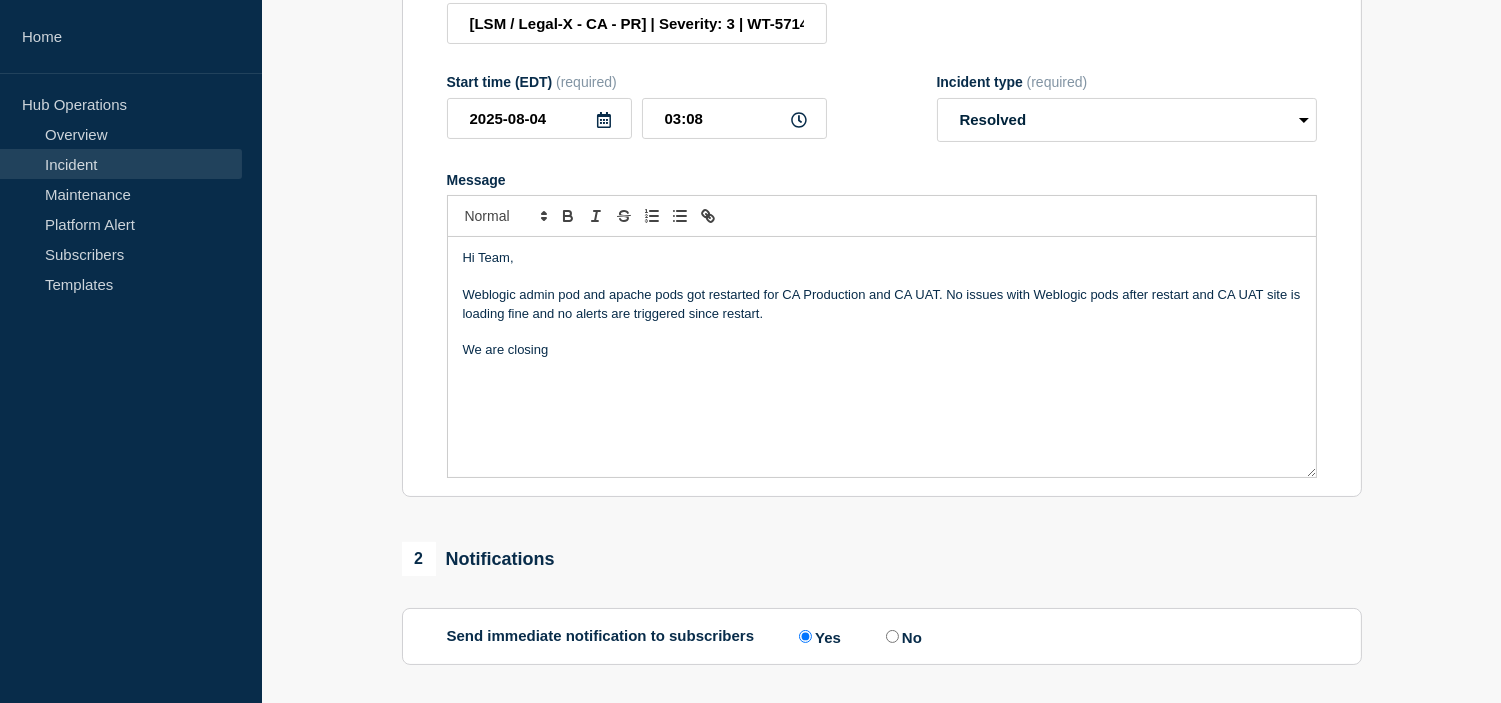 click on "We are closing" at bounding box center [882, 350] 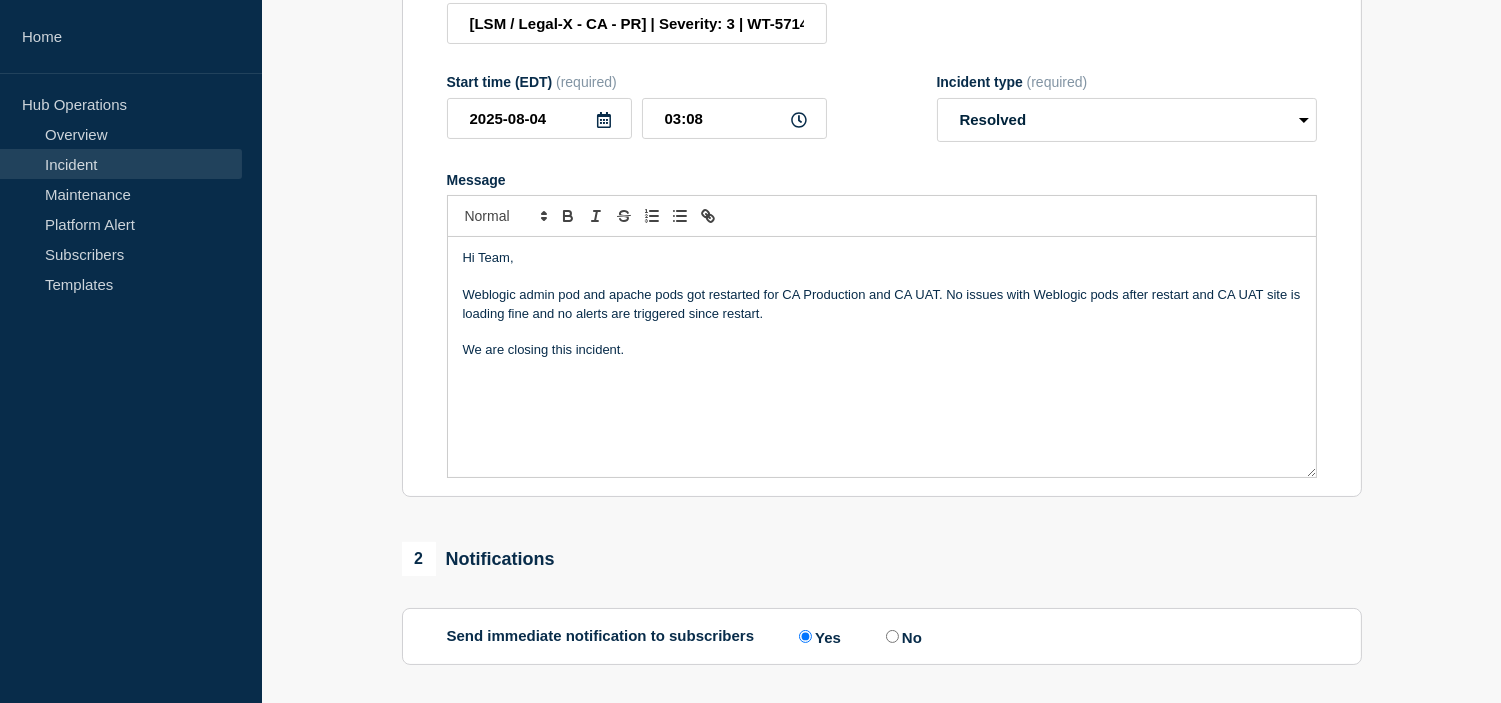 click on "Weblogic admin pod and apache pods got restarted for CA Production and CA UAT. No issues with Weblogic pods after restart and CA UAT site is loading fine and no alerts are triggered since restart." at bounding box center [882, 304] 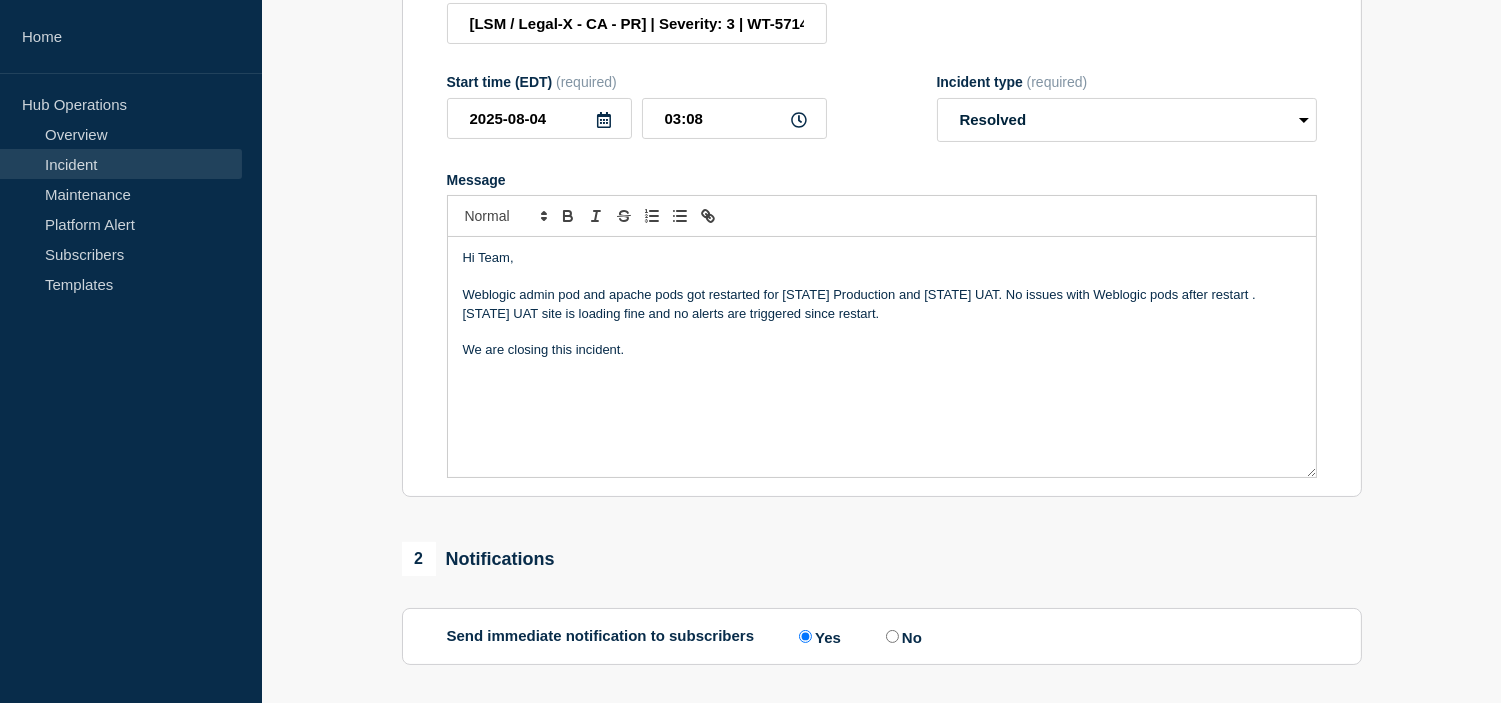 click on "Weblogic admin pod and apache pods got restarted for [STATE] Production and [STATE] UAT. No issues with Weblogic pods after restart . [STATE] UAT site is loading fine and no alerts are triggered since restart." at bounding box center [882, 304] 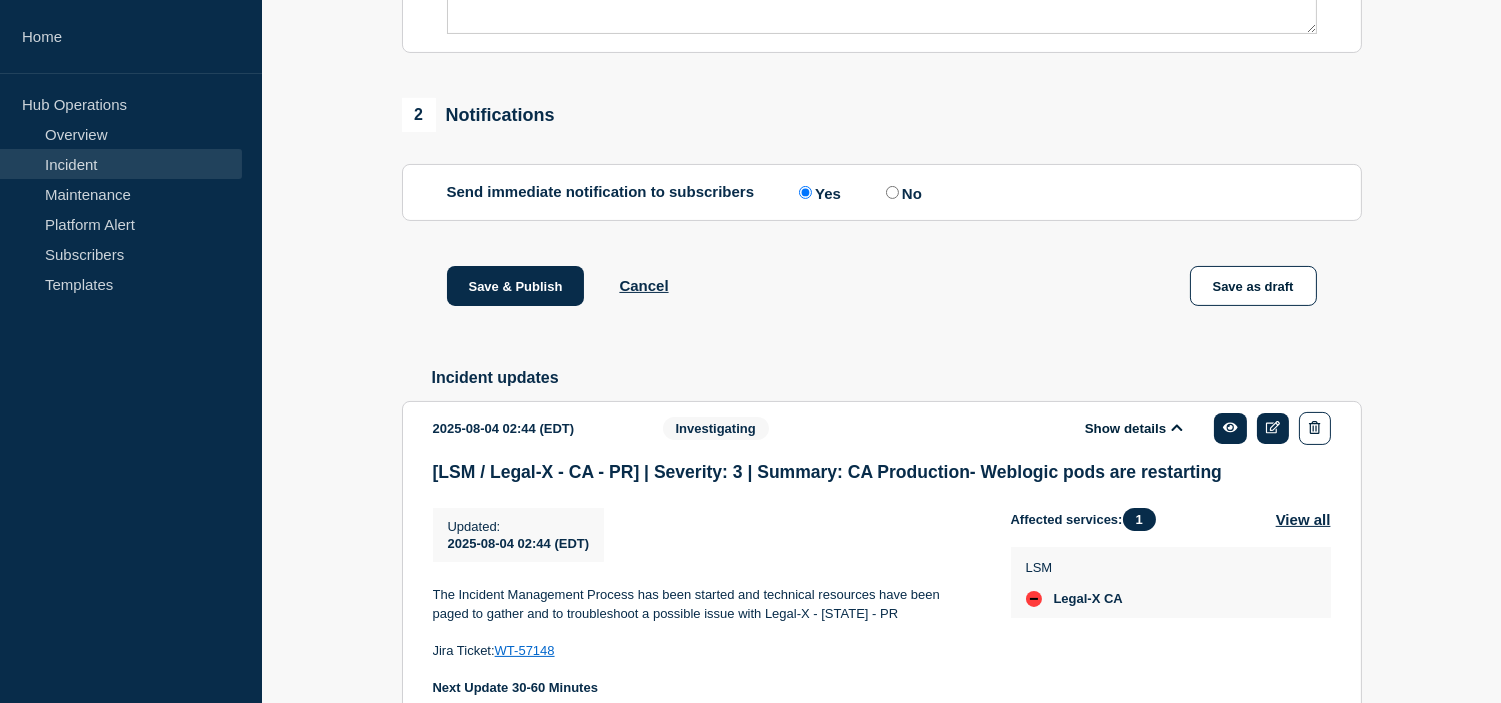 scroll, scrollTop: 981, scrollLeft: 0, axis: vertical 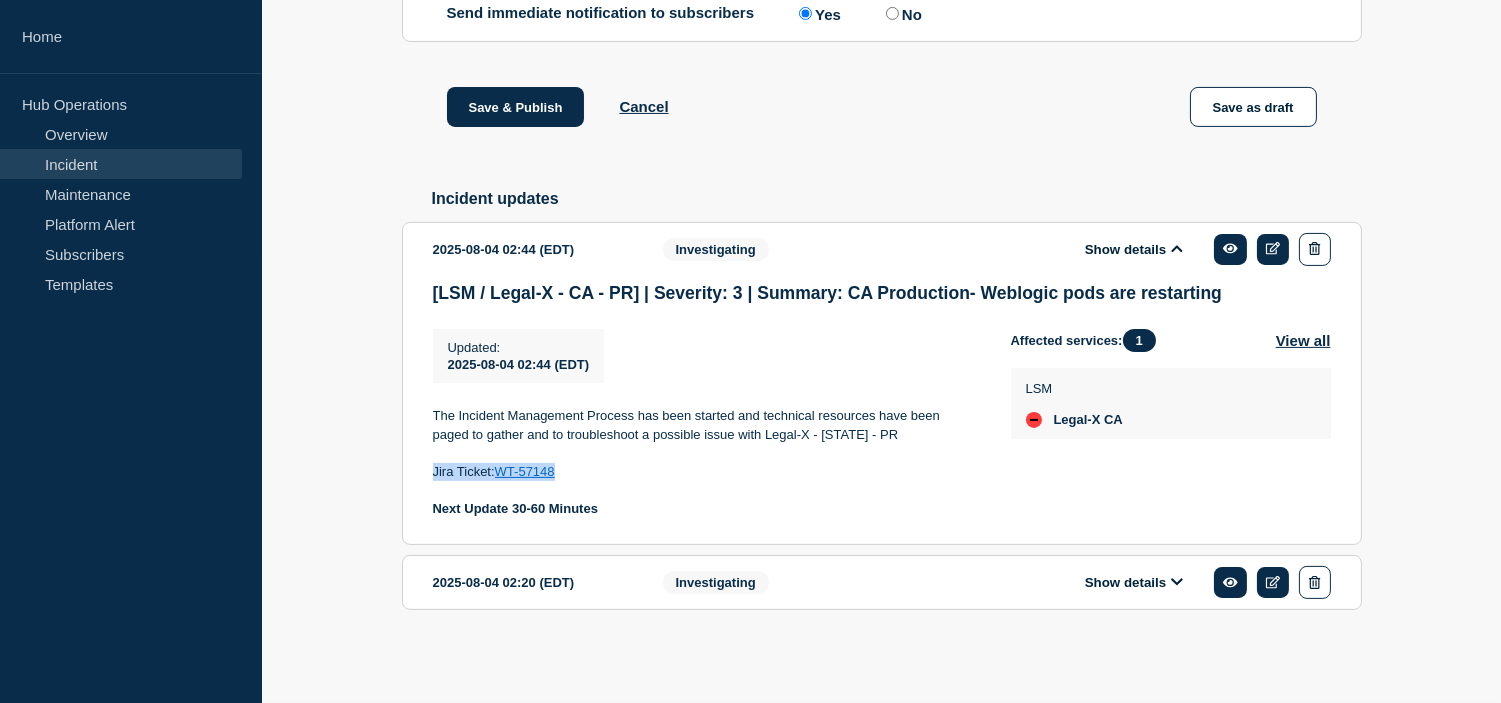 drag, startPoint x: 563, startPoint y: 467, endPoint x: 431, endPoint y: 472, distance: 132.09467 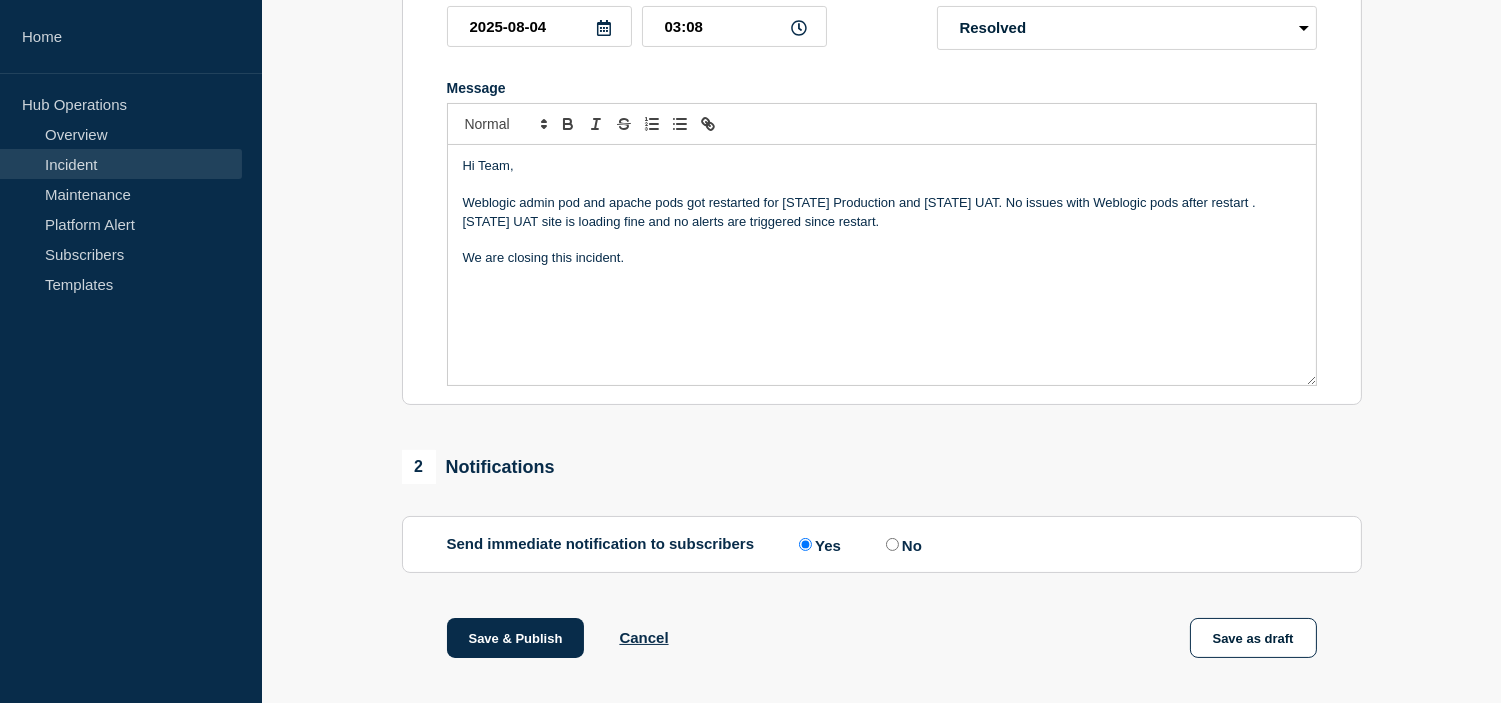 click on "We are closing this incident." at bounding box center [882, 258] 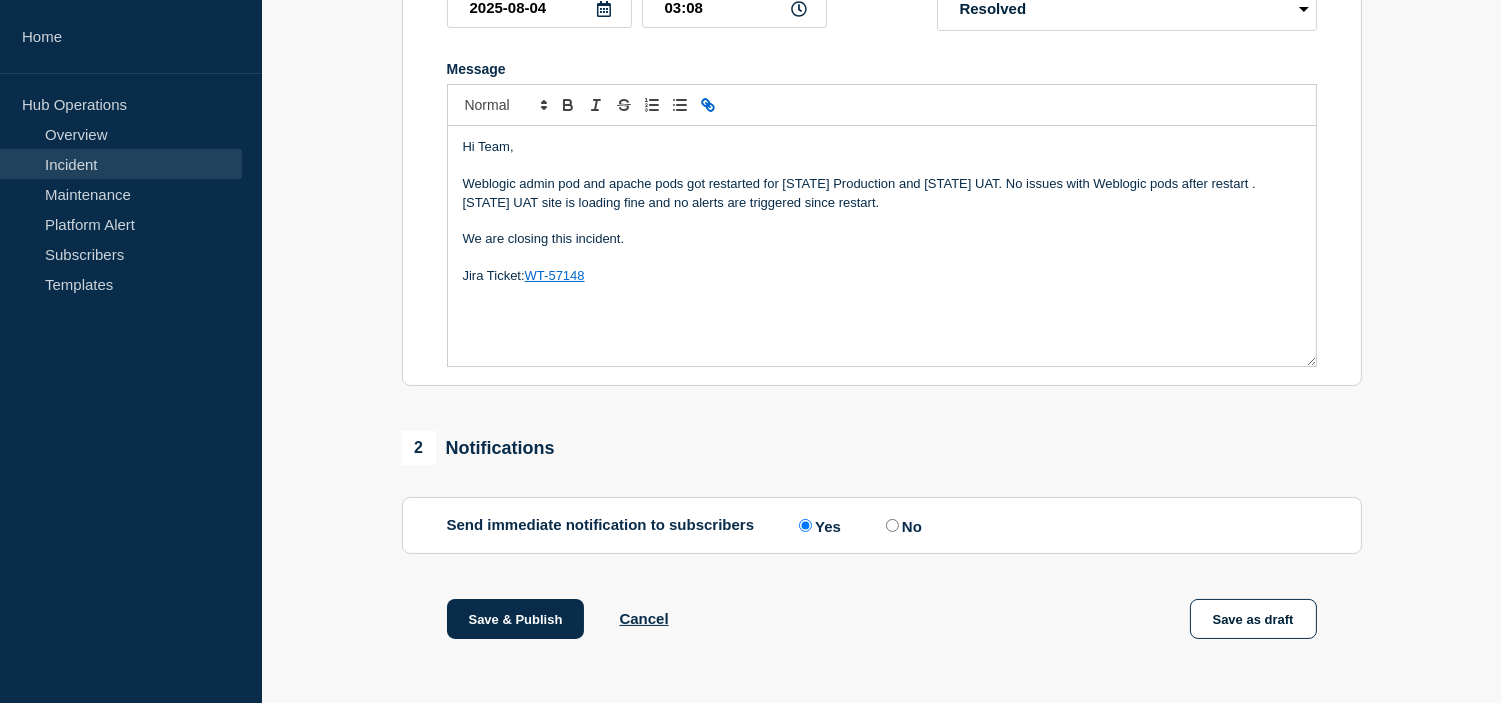scroll, scrollTop: 555, scrollLeft: 0, axis: vertical 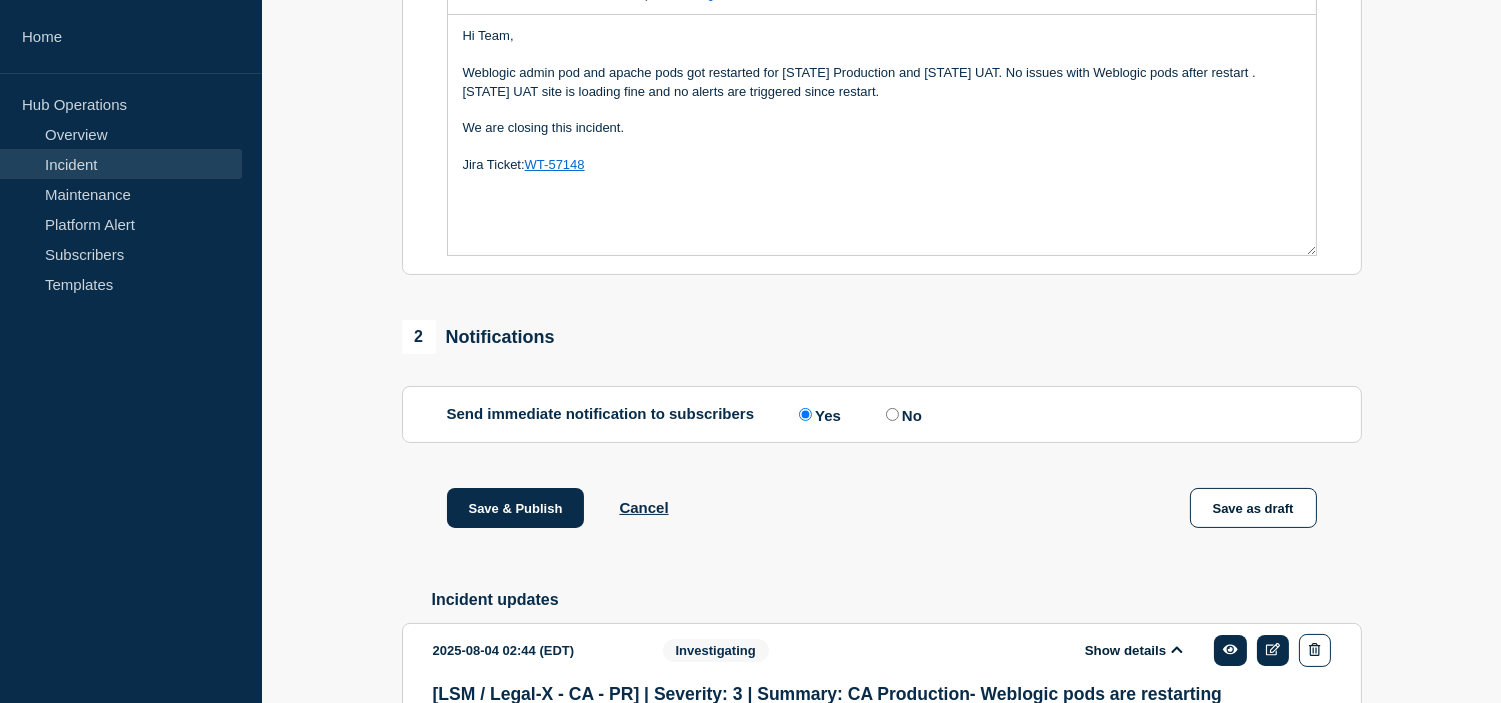 drag, startPoint x: 662, startPoint y: 351, endPoint x: 616, endPoint y: 408, distance: 73.24616 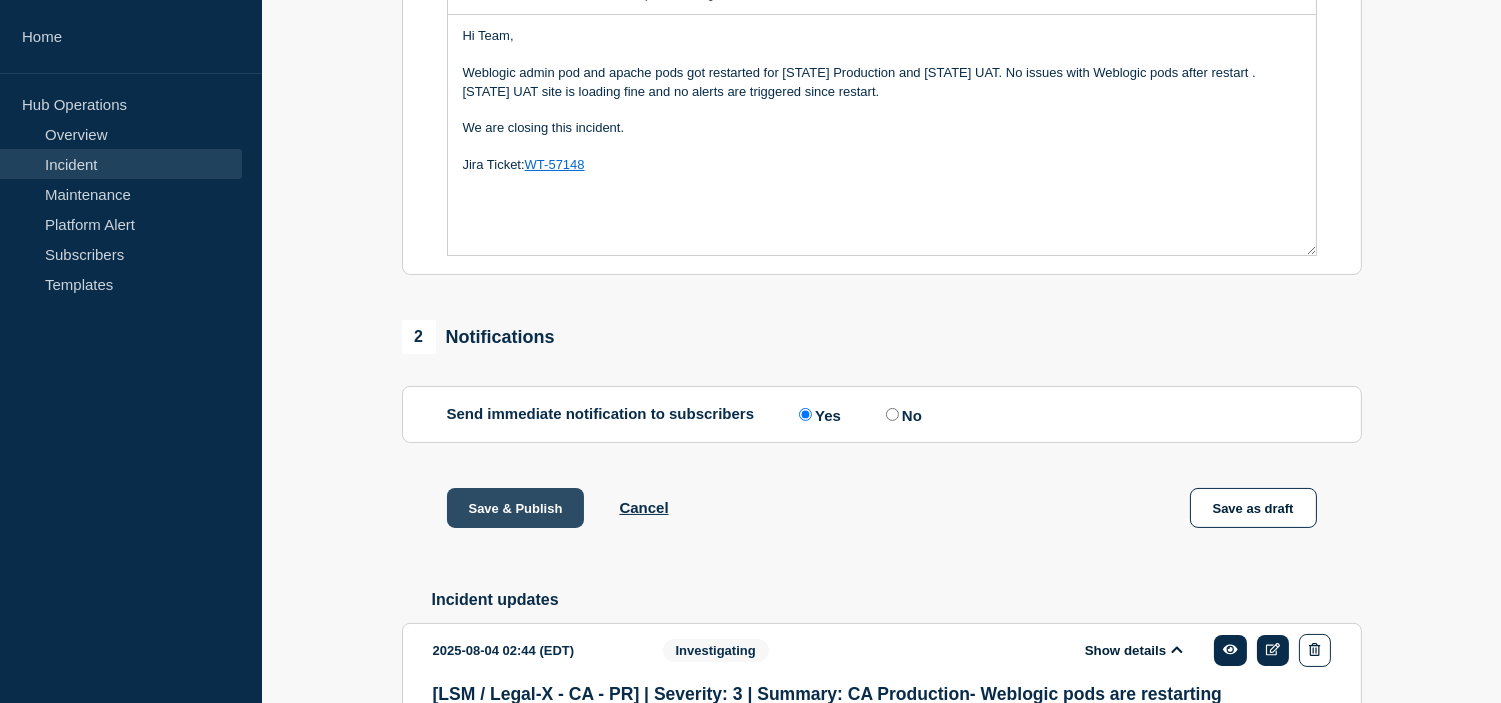 click on "Save & Publish" at bounding box center [516, 508] 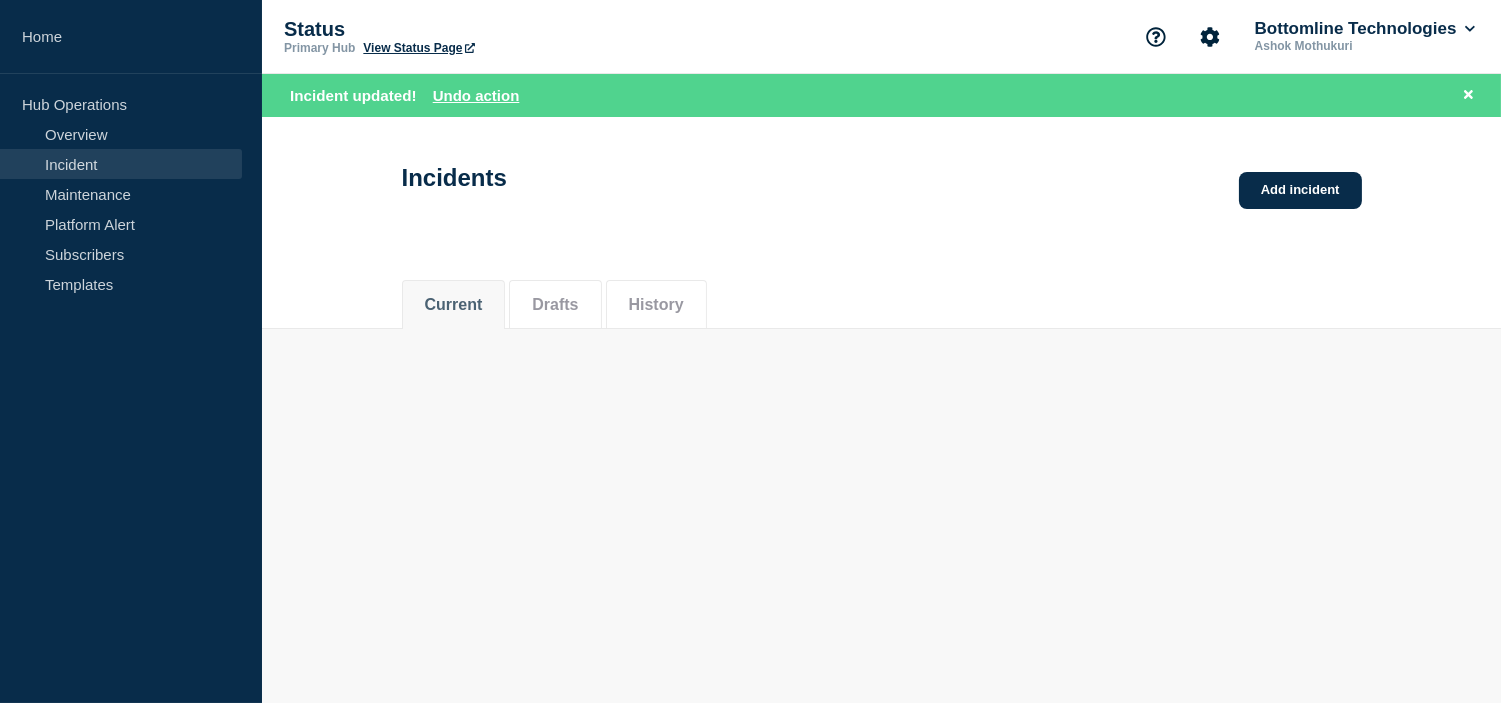 scroll, scrollTop: 0, scrollLeft: 0, axis: both 